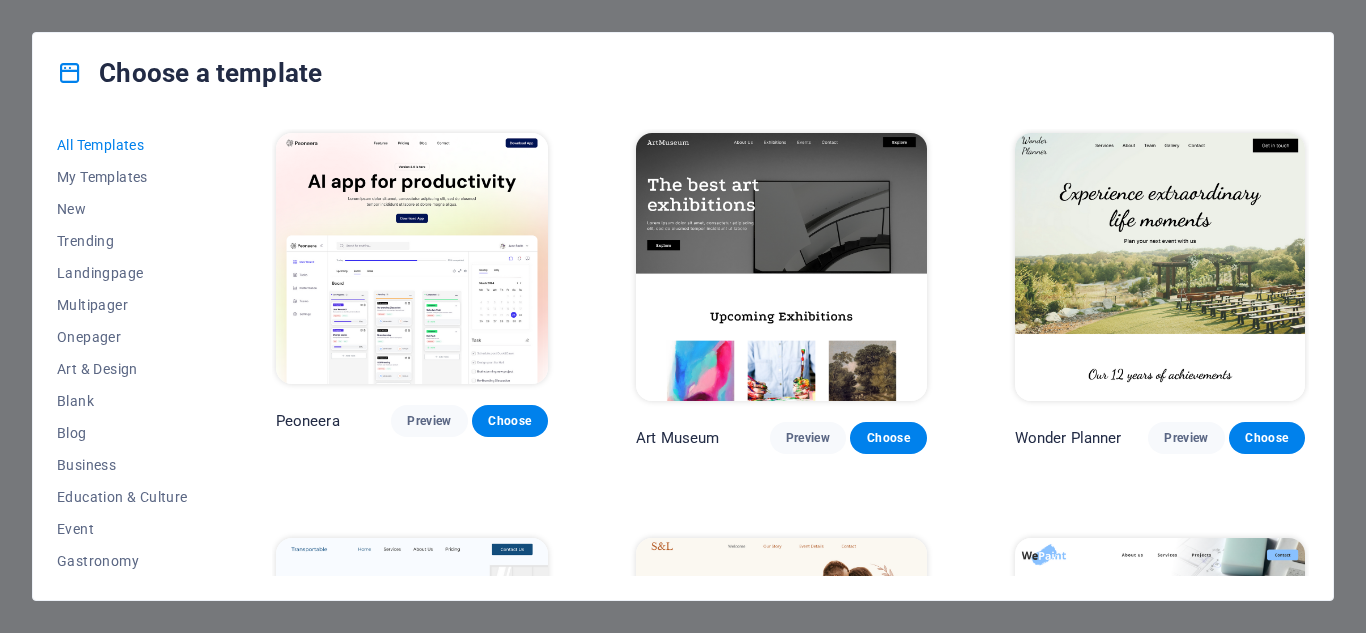 scroll, scrollTop: 0, scrollLeft: 0, axis: both 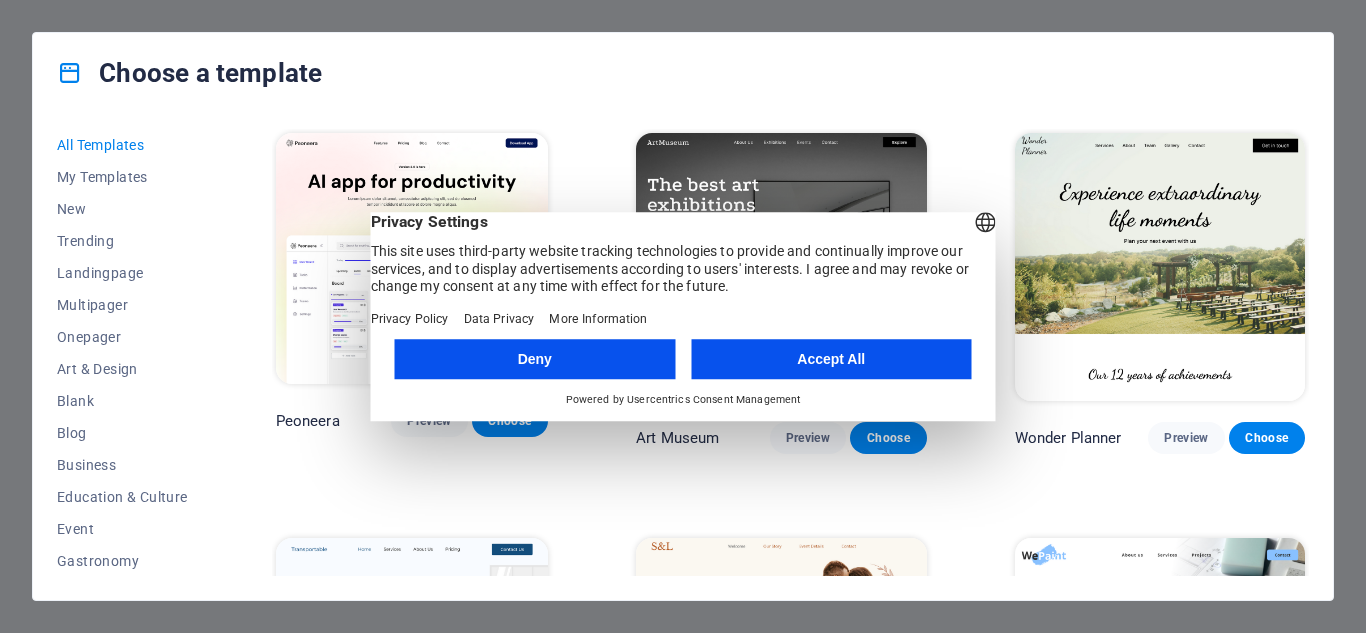 click on "Accept All" at bounding box center [831, 359] 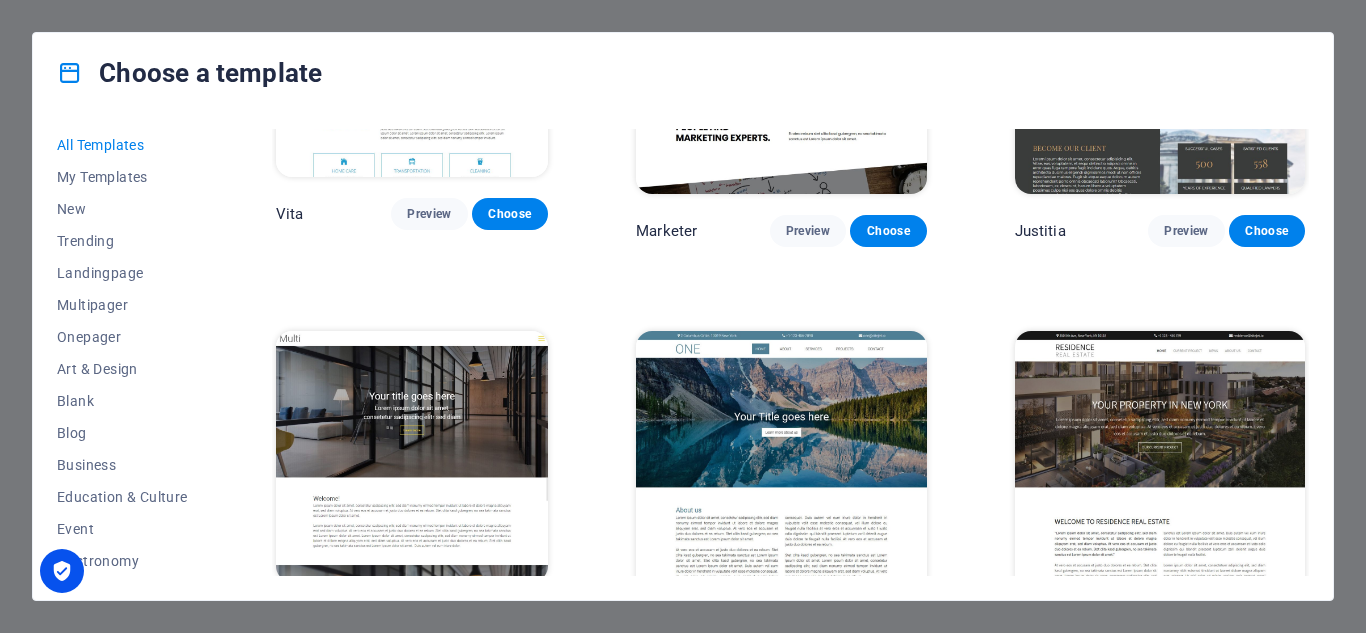 scroll, scrollTop: 16100, scrollLeft: 0, axis: vertical 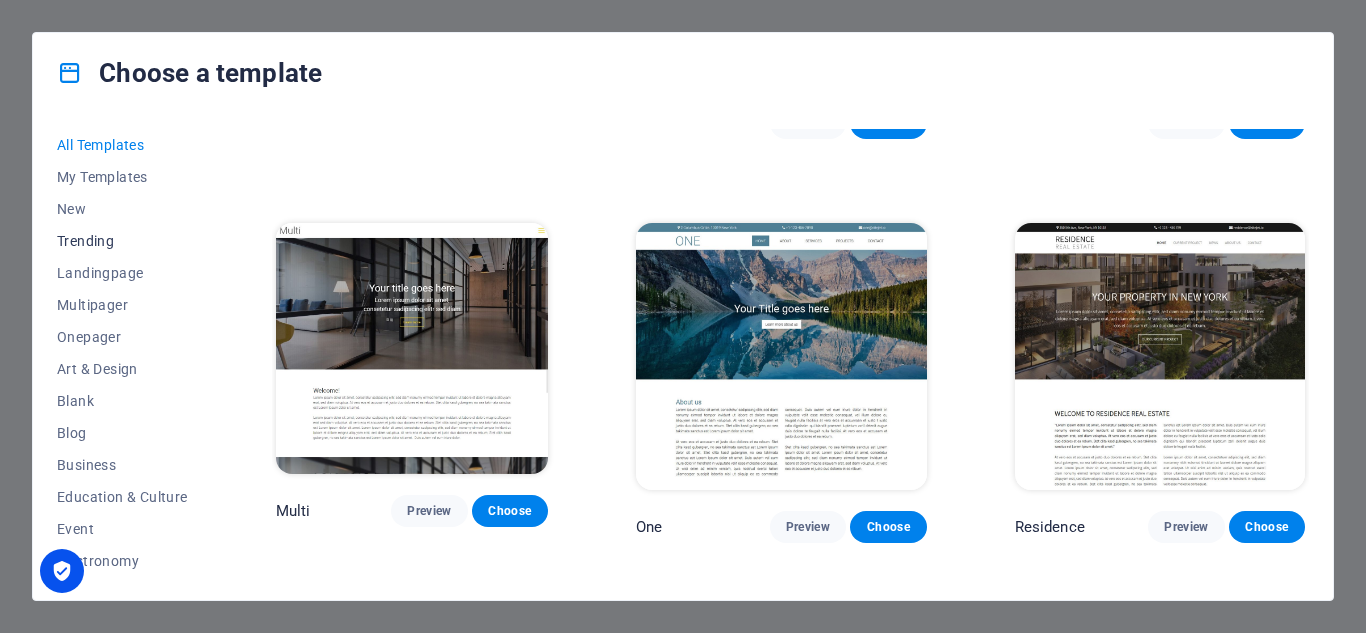 click on "Trending" at bounding box center (122, 241) 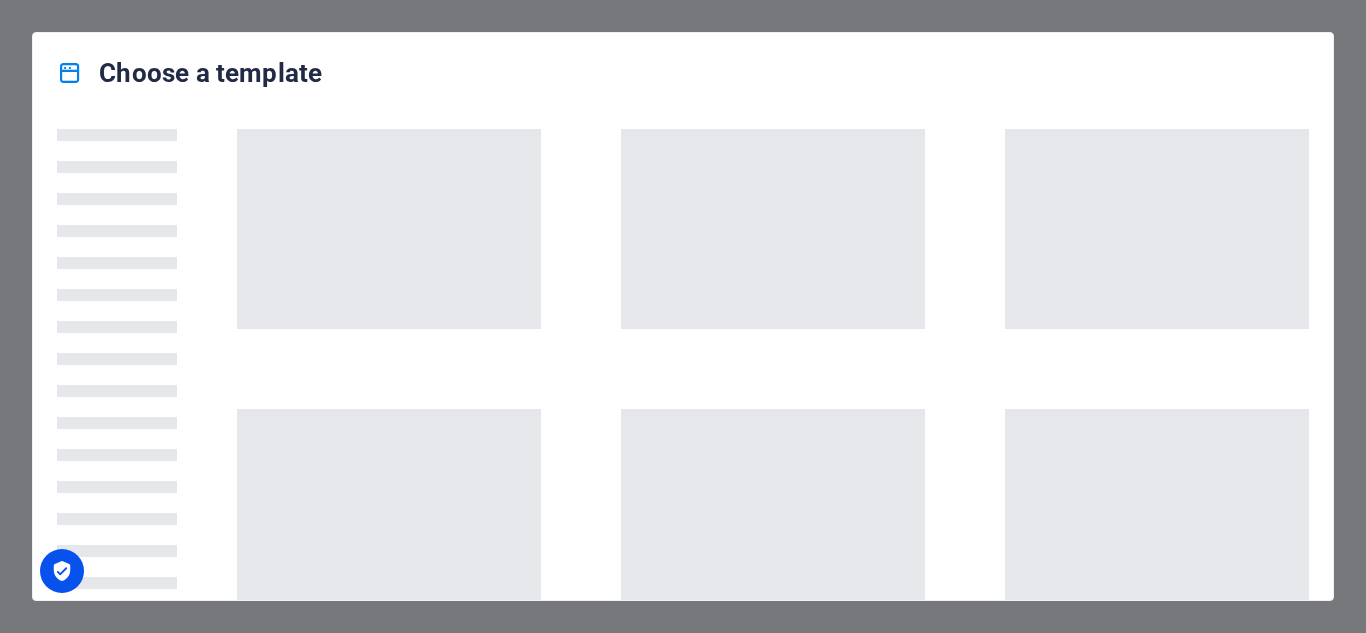 scroll, scrollTop: 0, scrollLeft: 0, axis: both 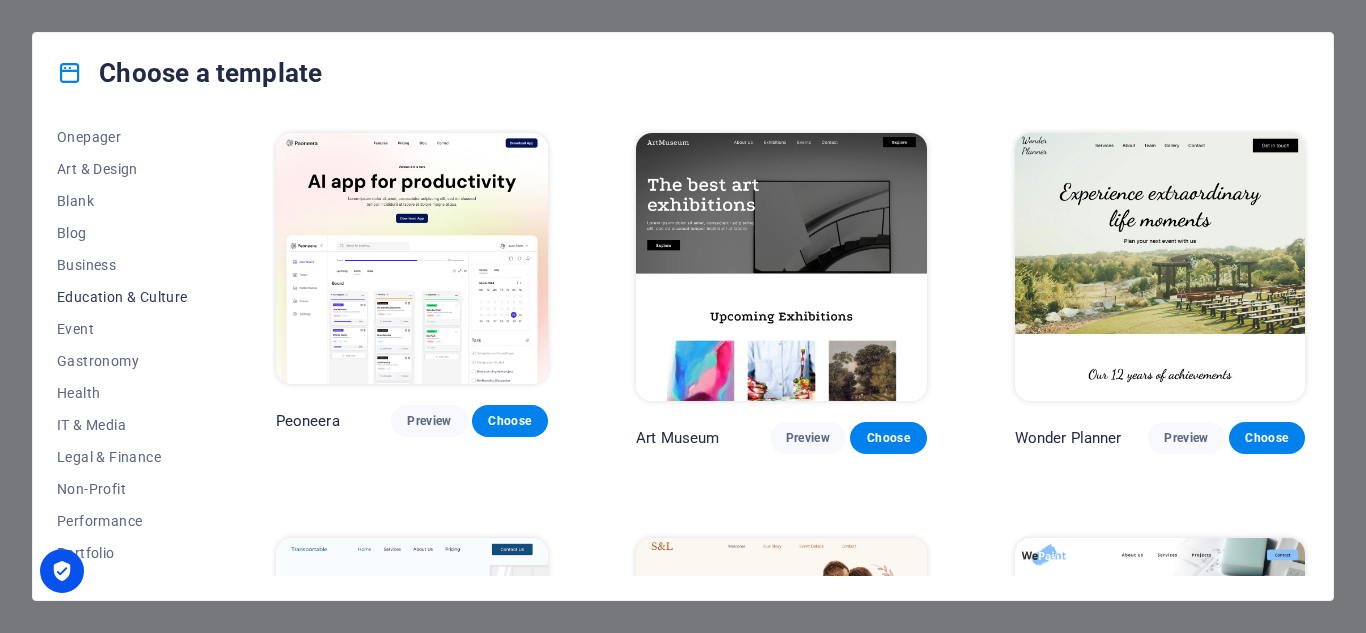 click on "Education & Culture" at bounding box center [122, 297] 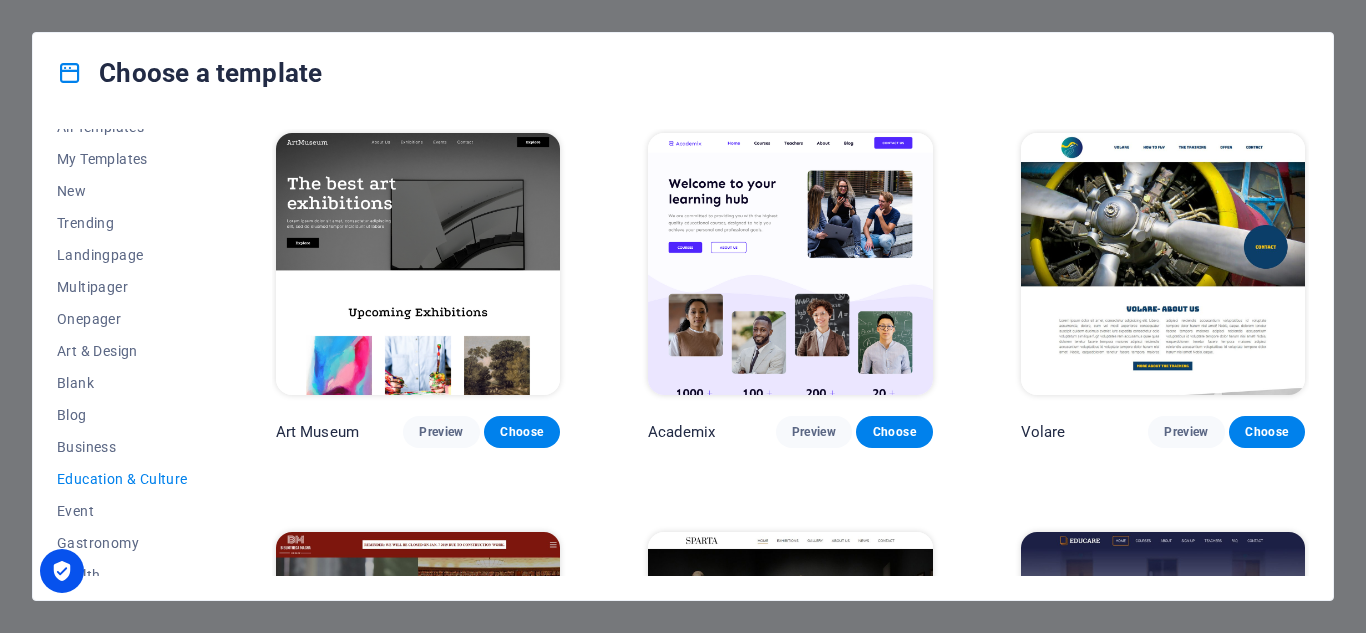 scroll, scrollTop: 0, scrollLeft: 0, axis: both 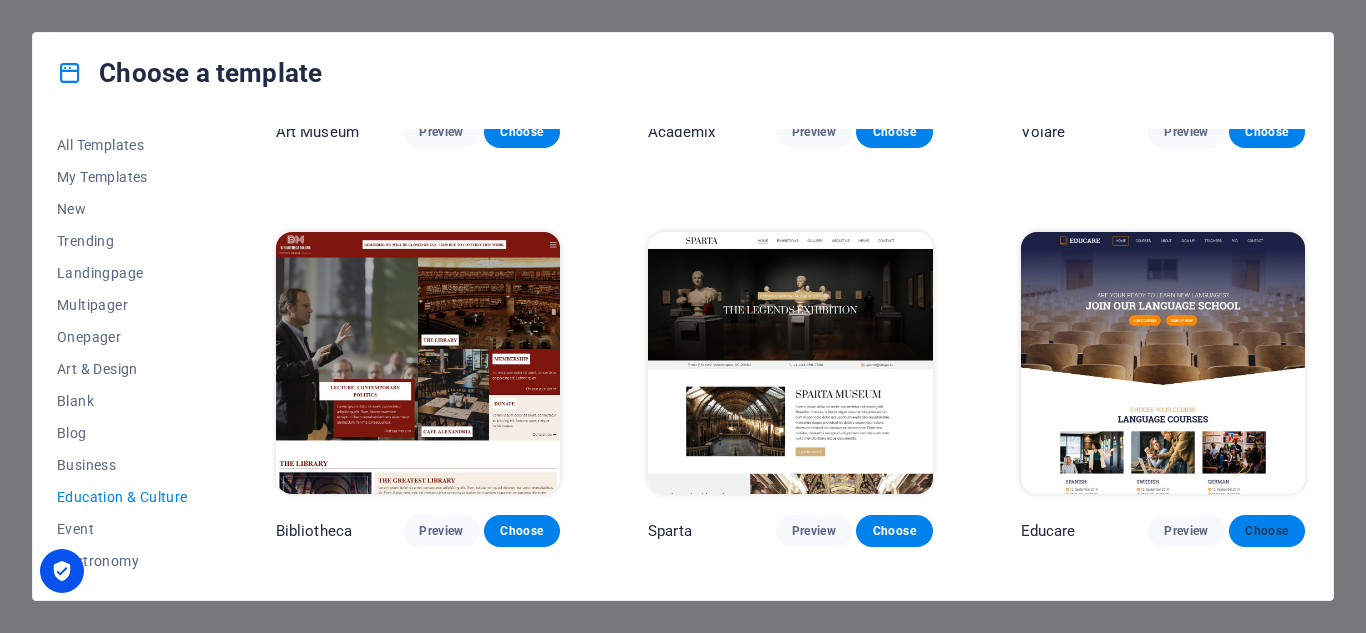 click on "Choose" at bounding box center (1267, 531) 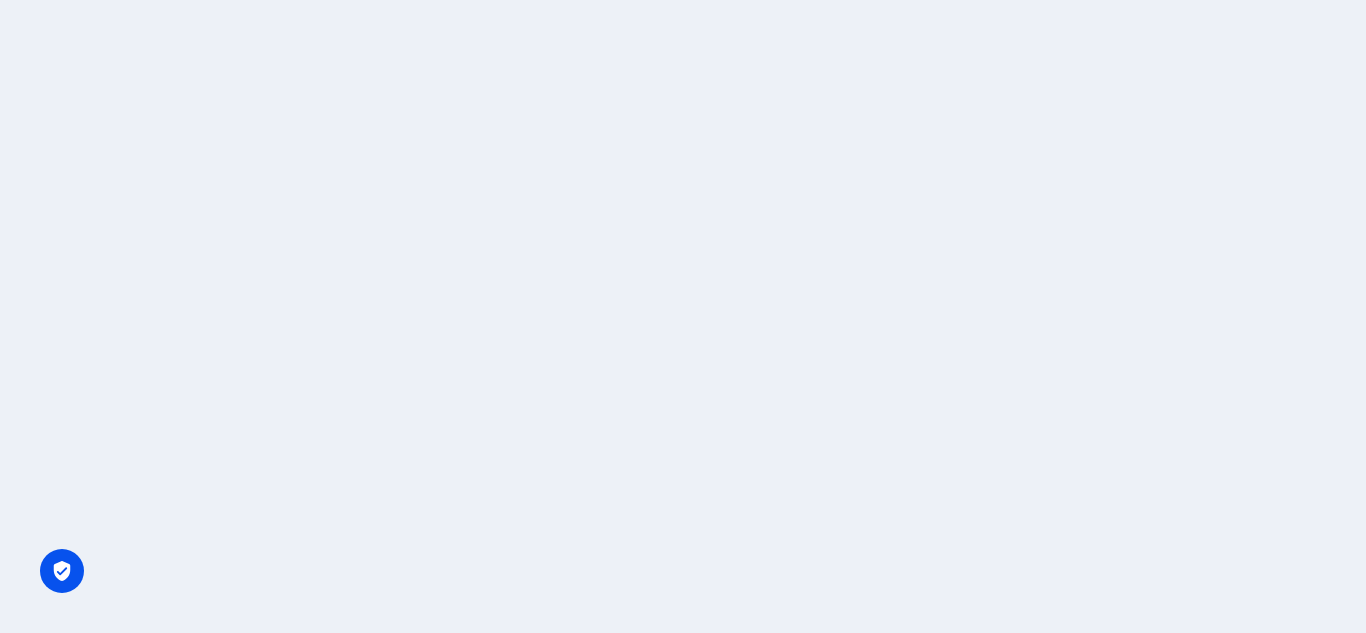 scroll, scrollTop: 0, scrollLeft: 0, axis: both 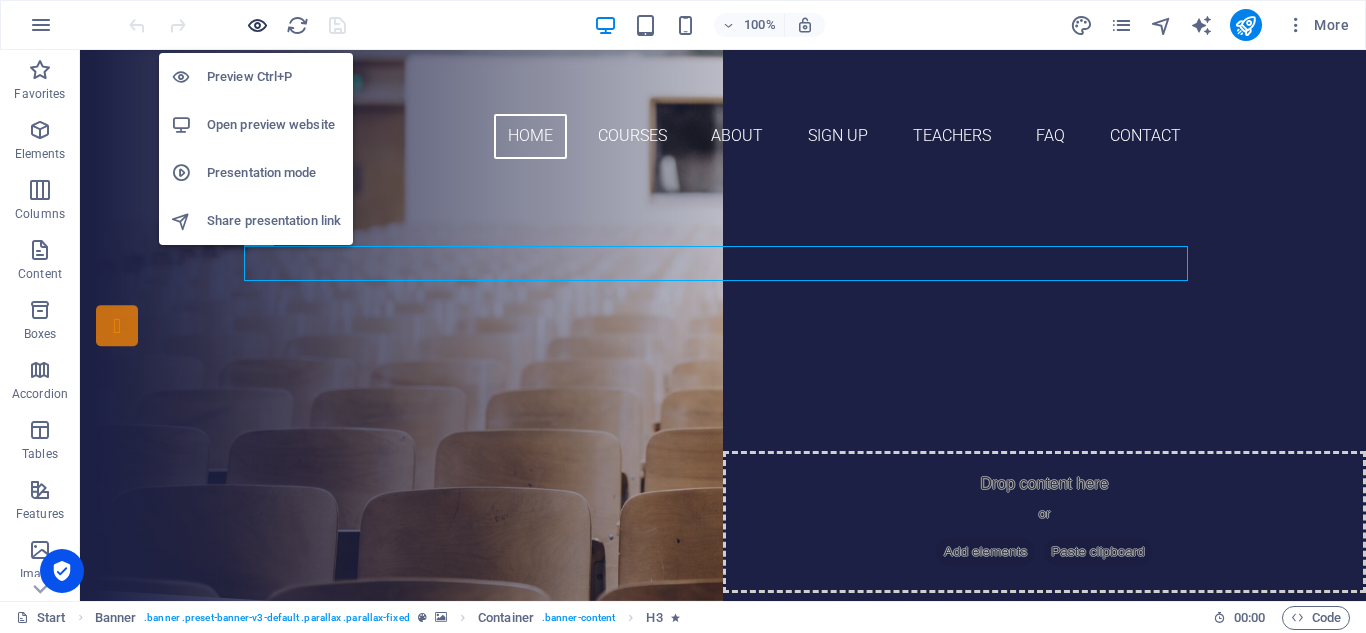 click at bounding box center [257, 25] 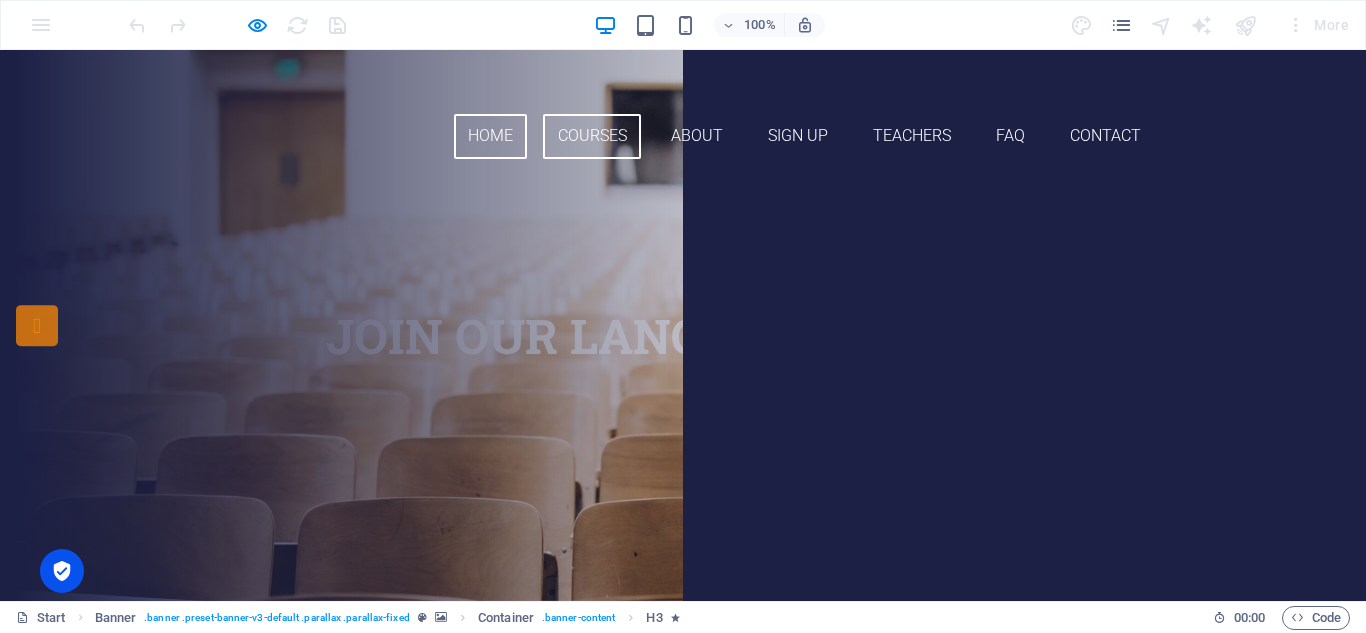 click on "Courses" at bounding box center (592, 136) 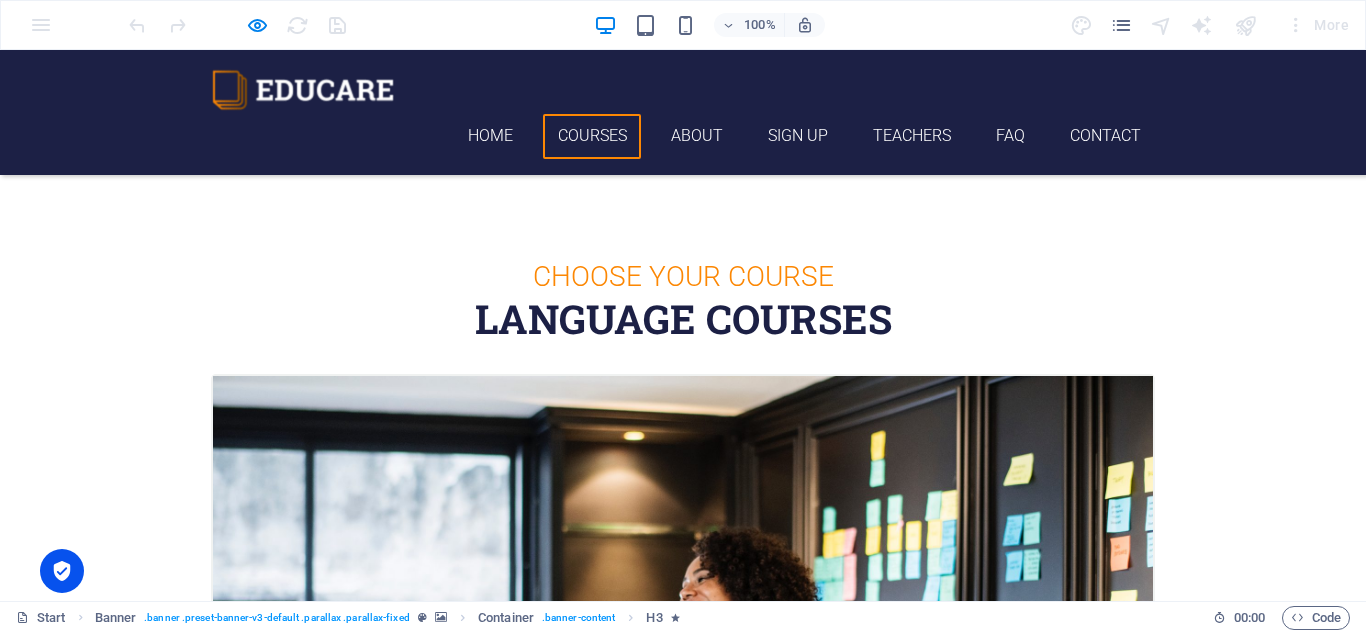 scroll, scrollTop: 471, scrollLeft: 0, axis: vertical 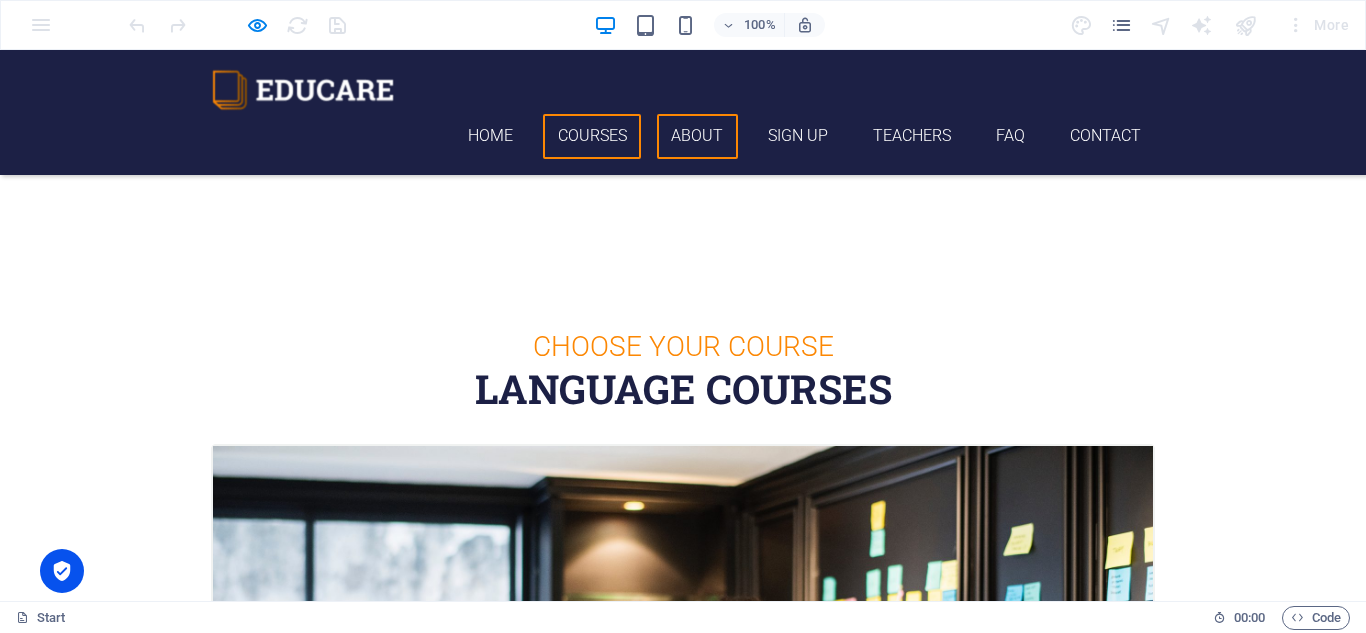 click on "About" at bounding box center (697, 136) 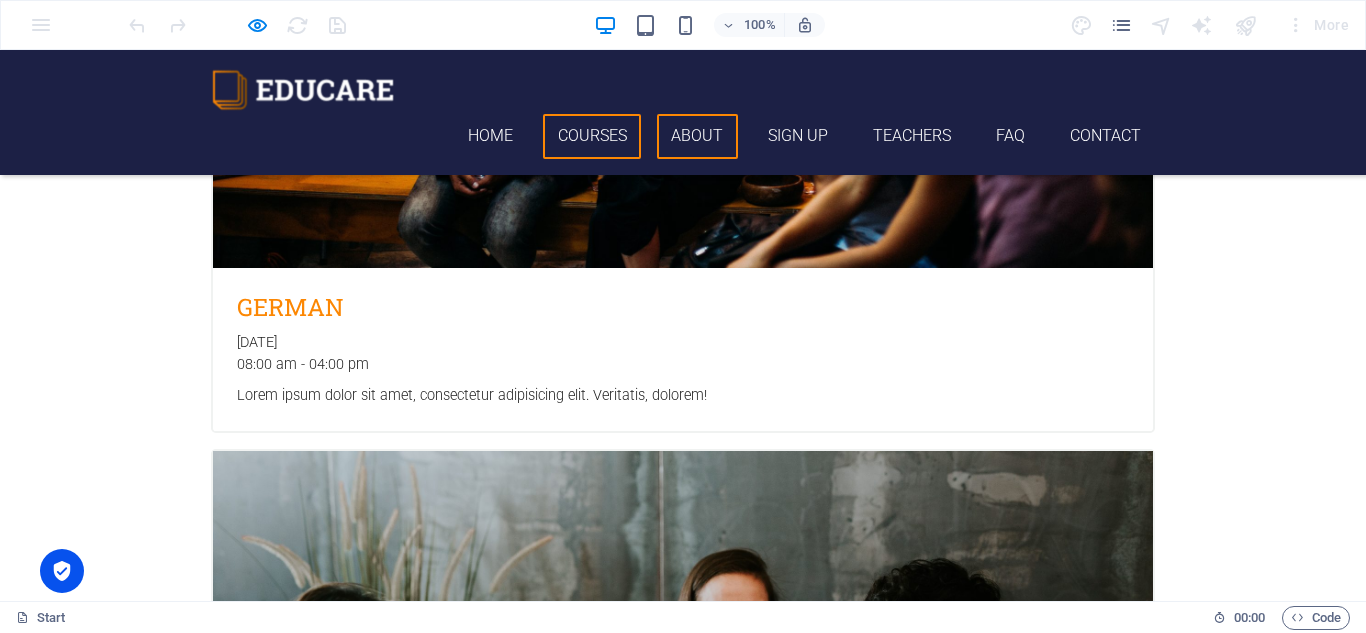 scroll, scrollTop: 3090, scrollLeft: 0, axis: vertical 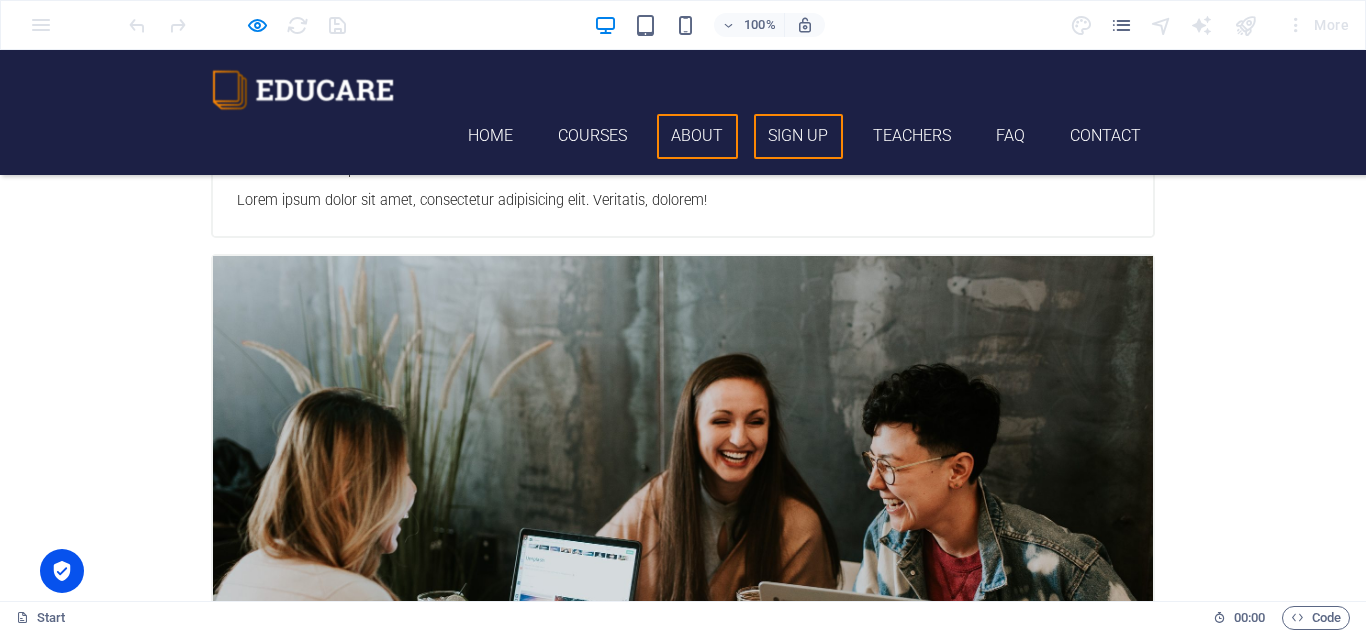 click on "Sign up" at bounding box center [798, 136] 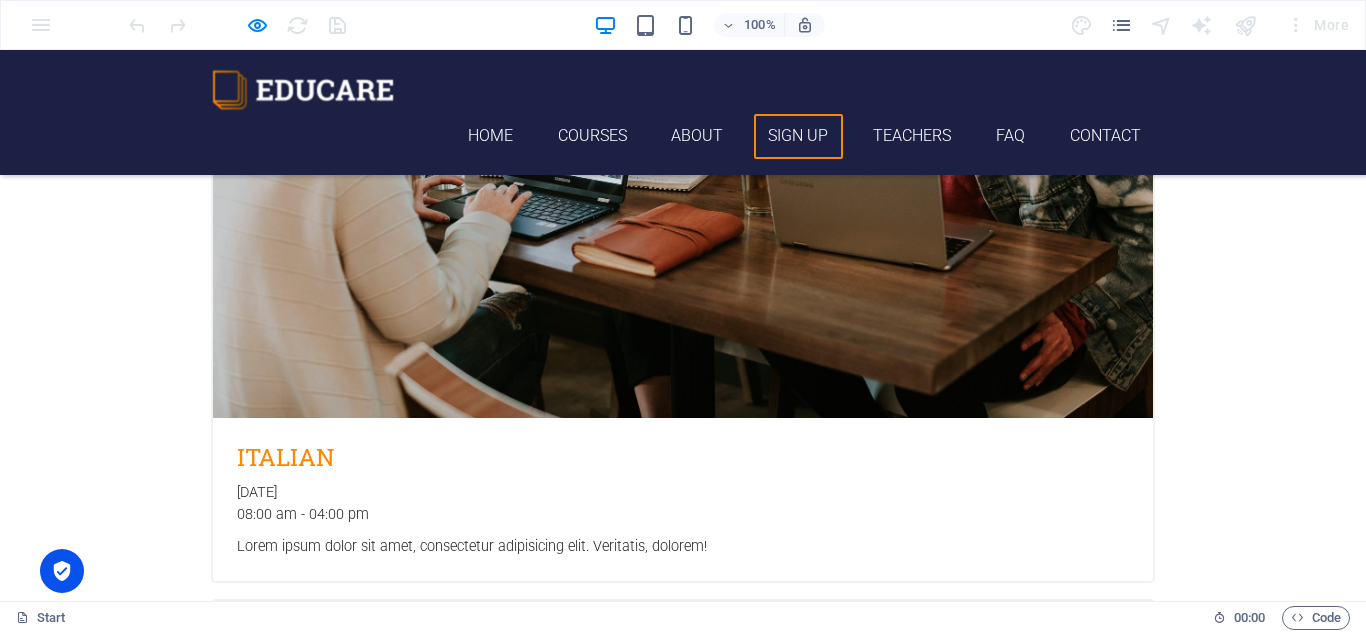 scroll, scrollTop: 3563, scrollLeft: 0, axis: vertical 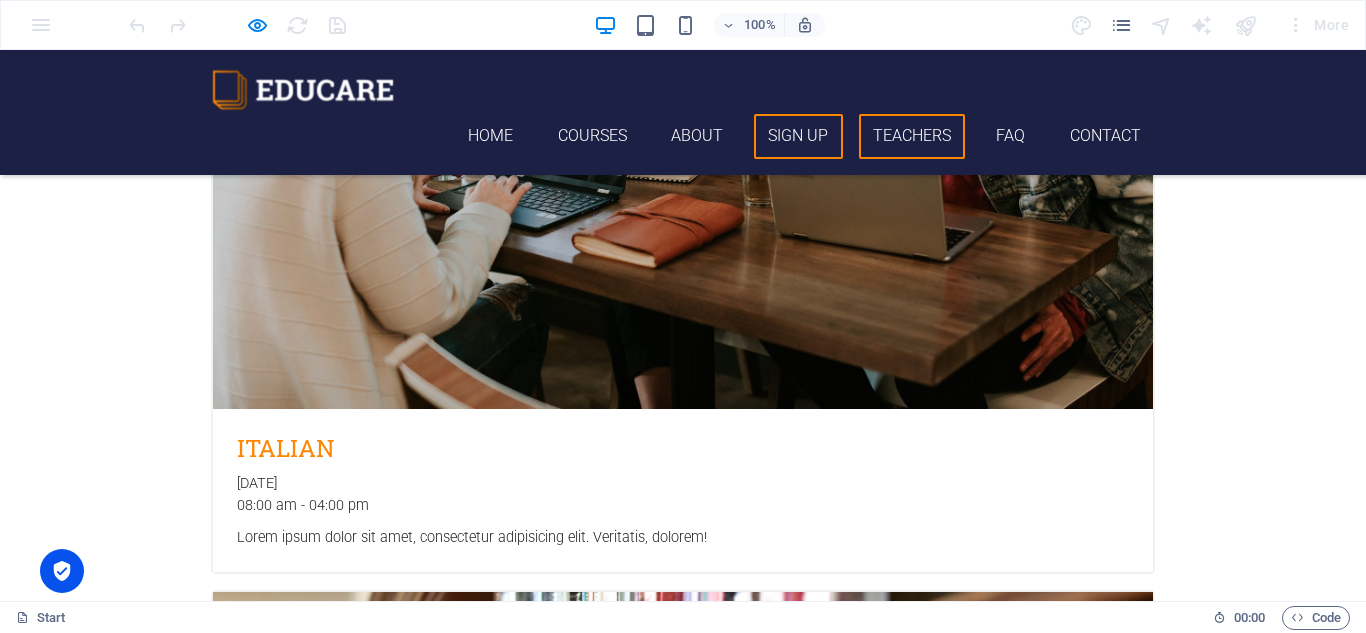 click on "Teachers" at bounding box center (912, 136) 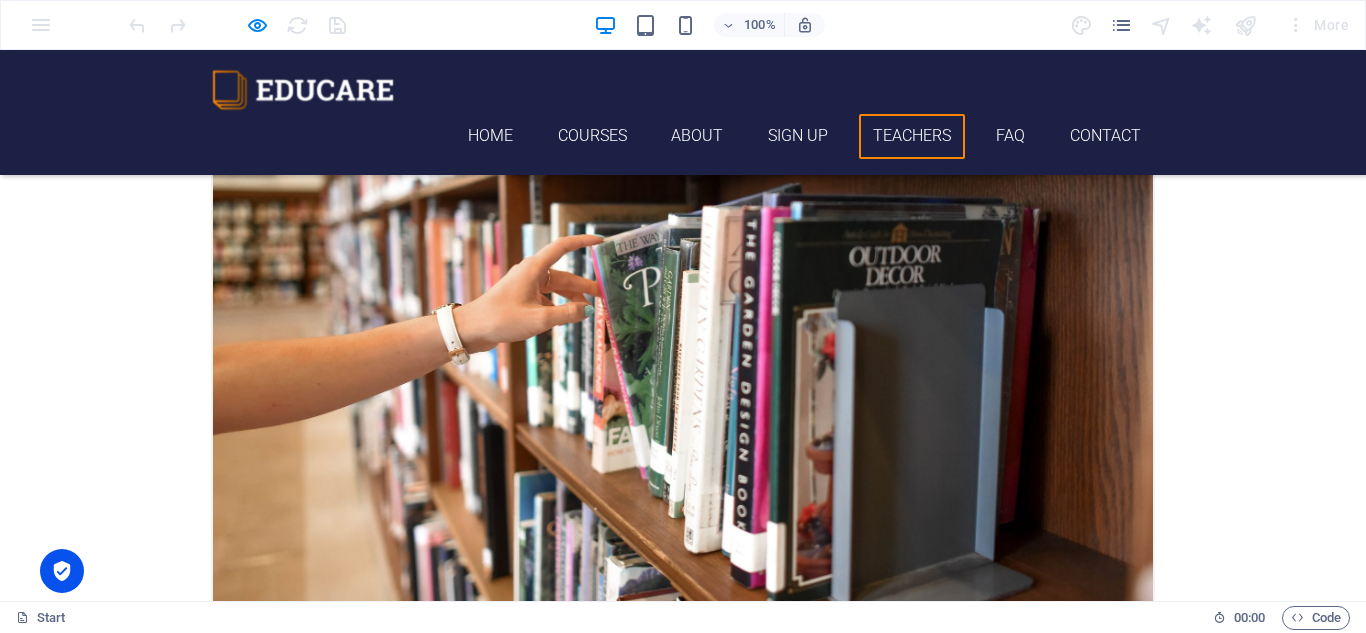 scroll, scrollTop: 4174, scrollLeft: 0, axis: vertical 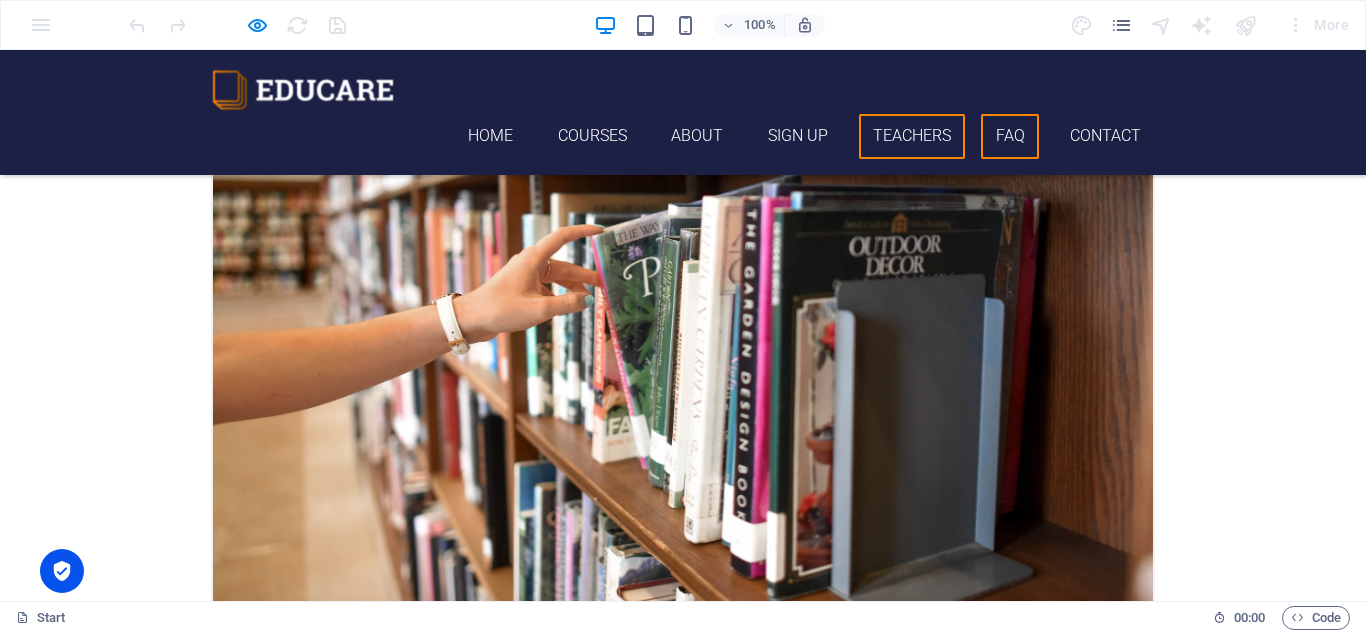 click on "FAQ" at bounding box center (1010, 136) 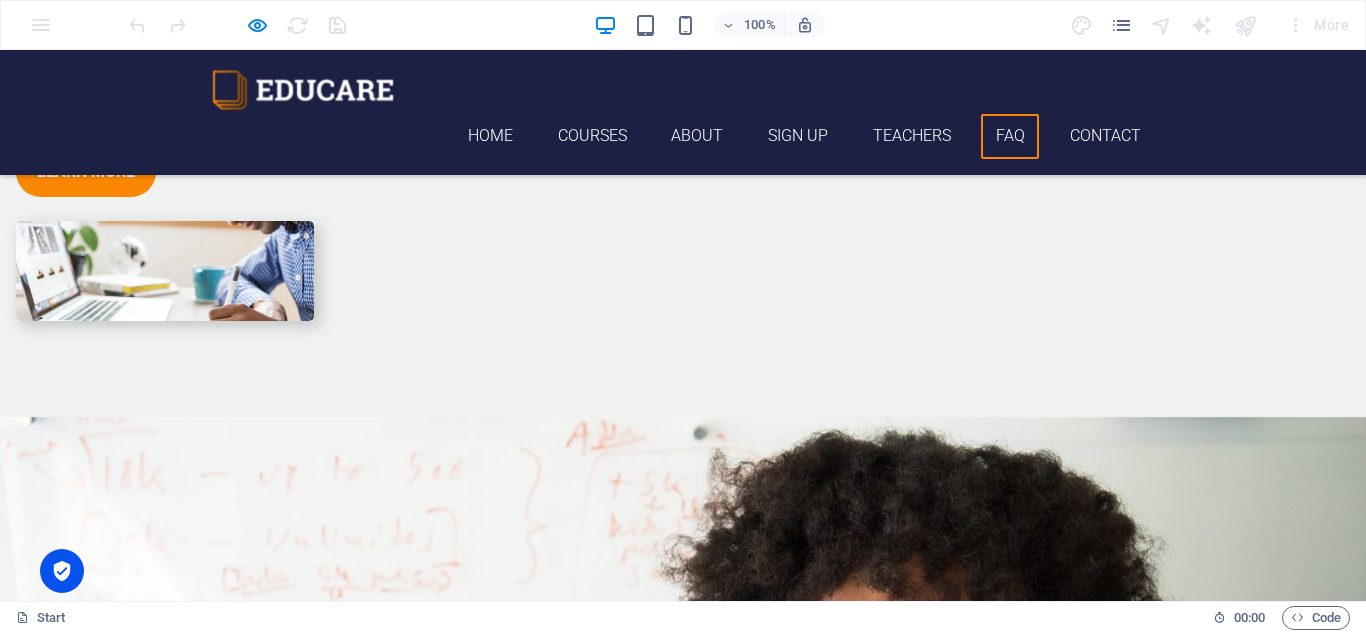 scroll, scrollTop: 5999, scrollLeft: 0, axis: vertical 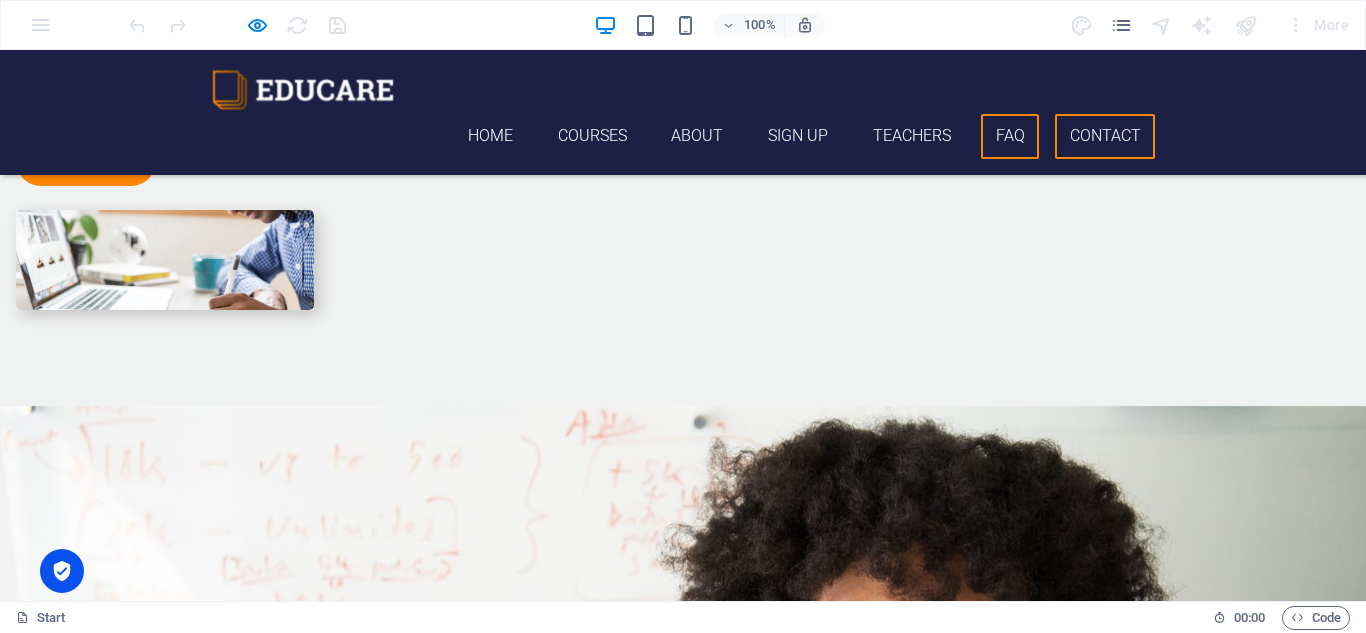 click on "Contact" at bounding box center (1105, 136) 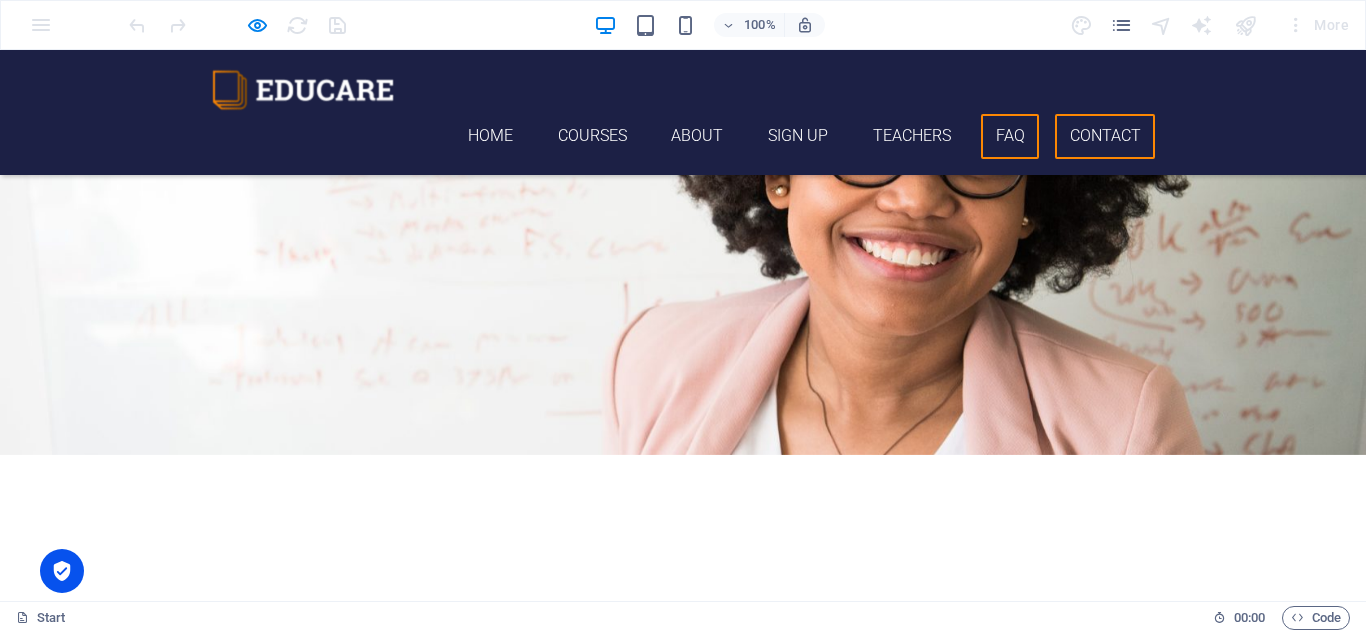 scroll, scrollTop: 6583, scrollLeft: 0, axis: vertical 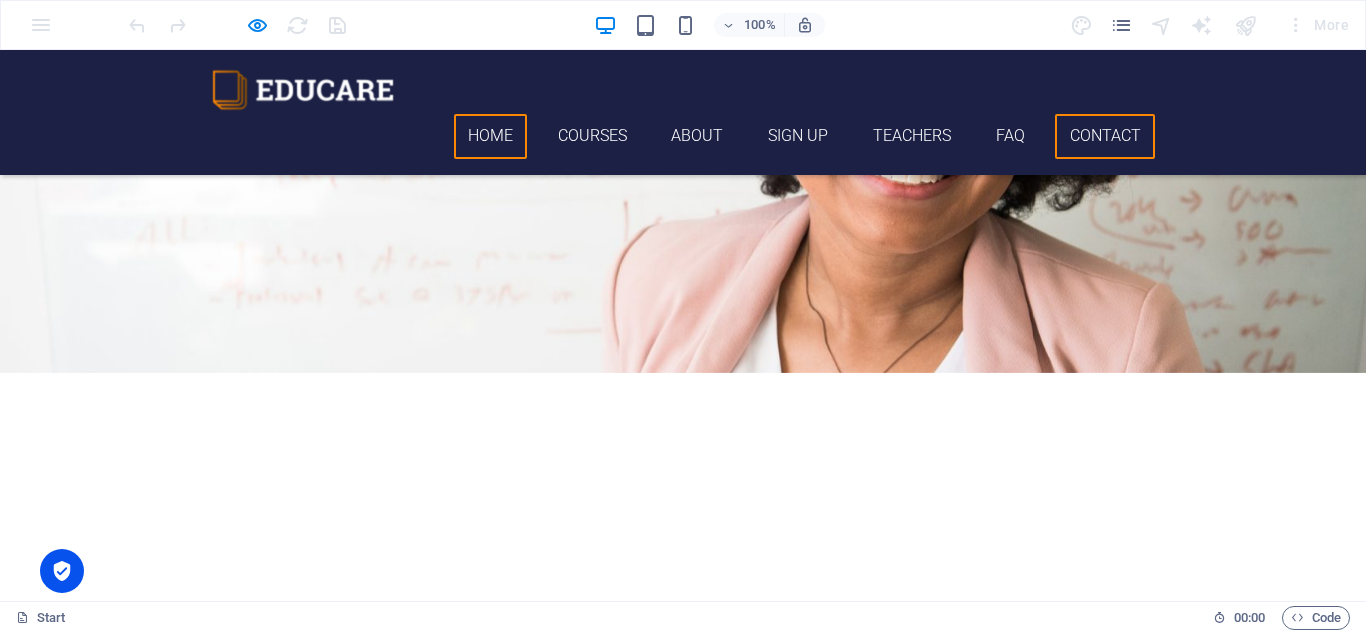 click on "Home" at bounding box center (491, 136) 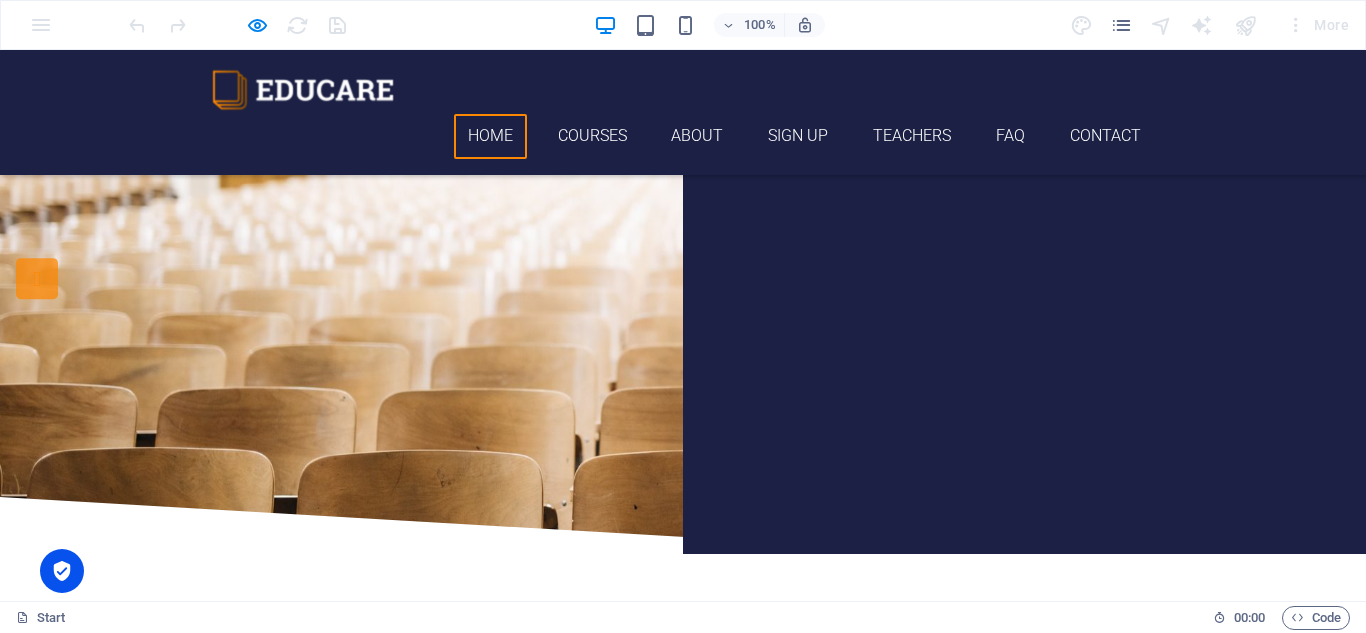scroll, scrollTop: 0, scrollLeft: 0, axis: both 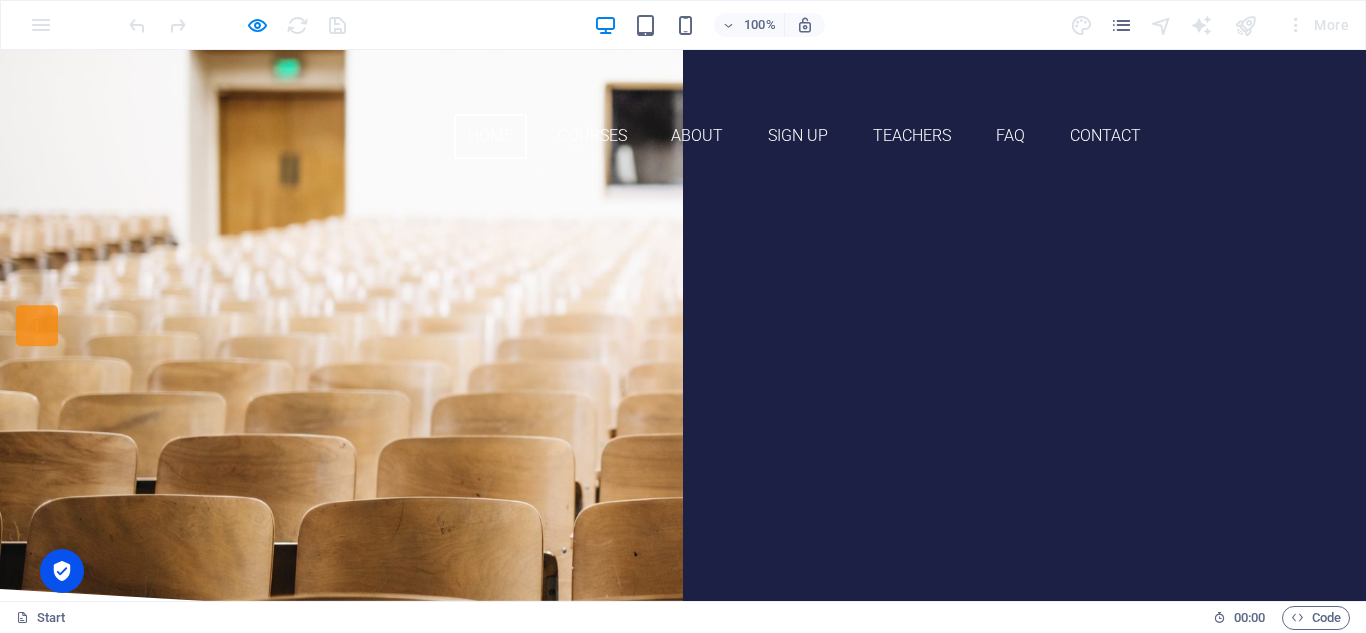 click on "Our Courses" at bounding box center (683, 406) 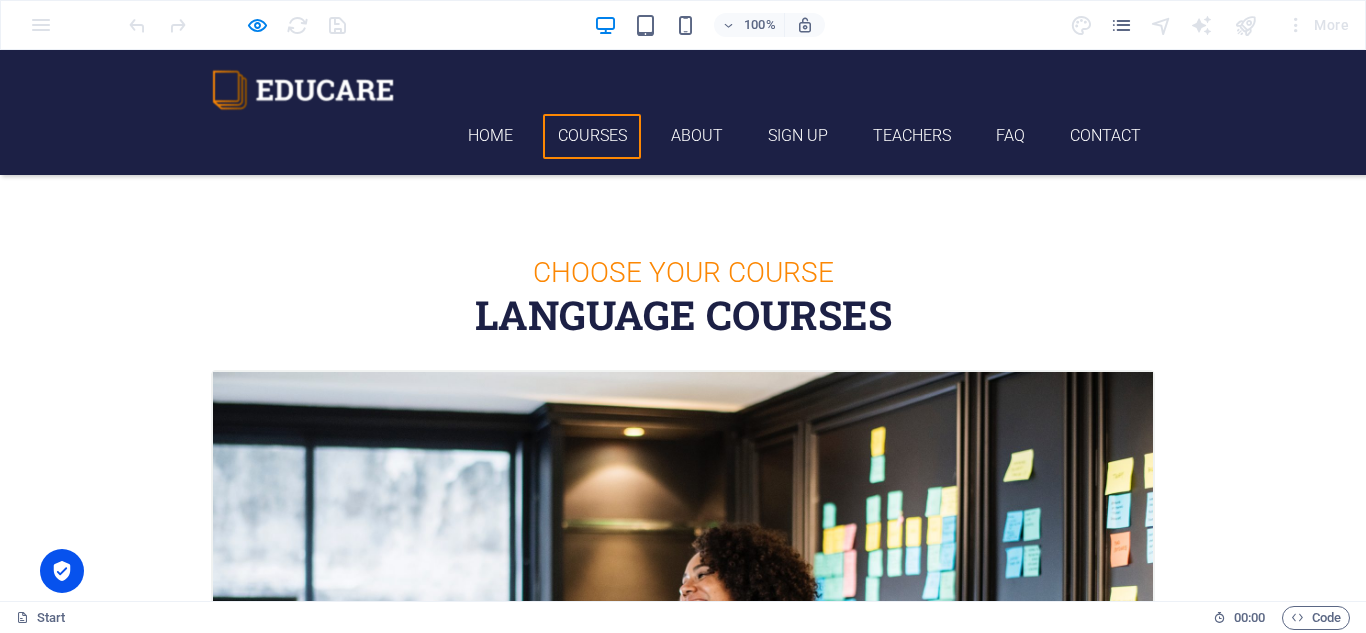 scroll, scrollTop: 471, scrollLeft: 0, axis: vertical 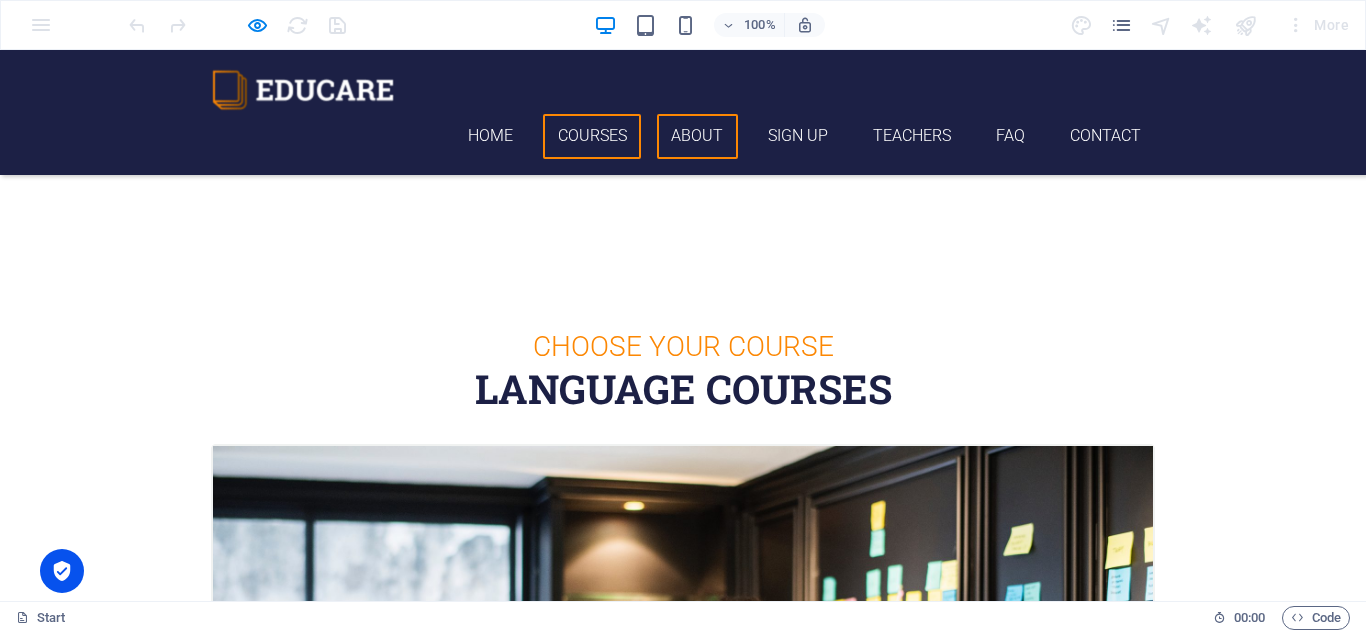 click on "About" at bounding box center (697, 136) 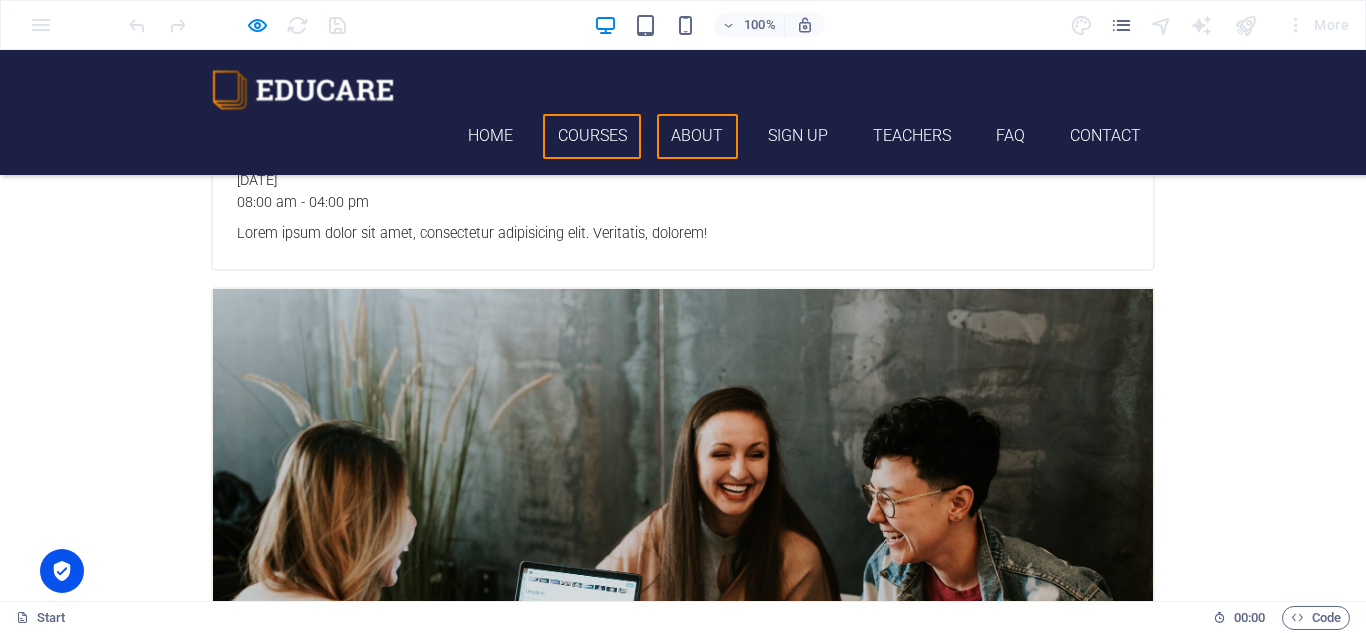 scroll, scrollTop: 3090, scrollLeft: 0, axis: vertical 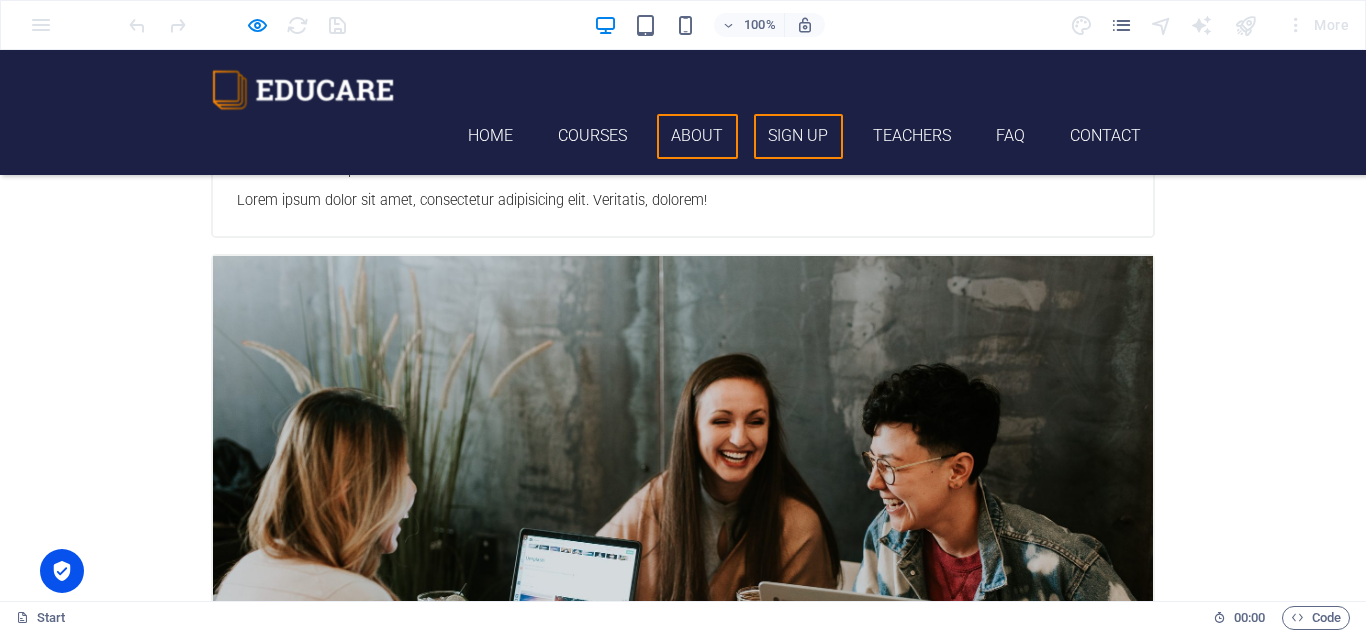 click on "Sign up" at bounding box center (798, 136) 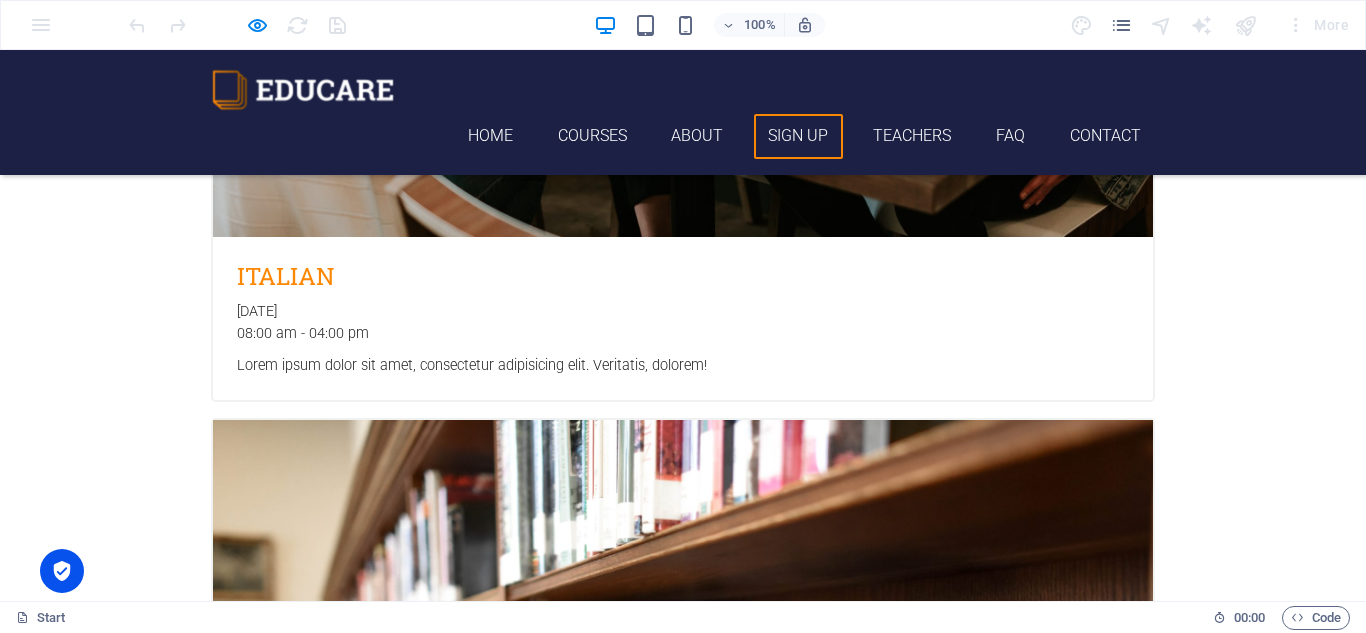 scroll, scrollTop: 3763, scrollLeft: 0, axis: vertical 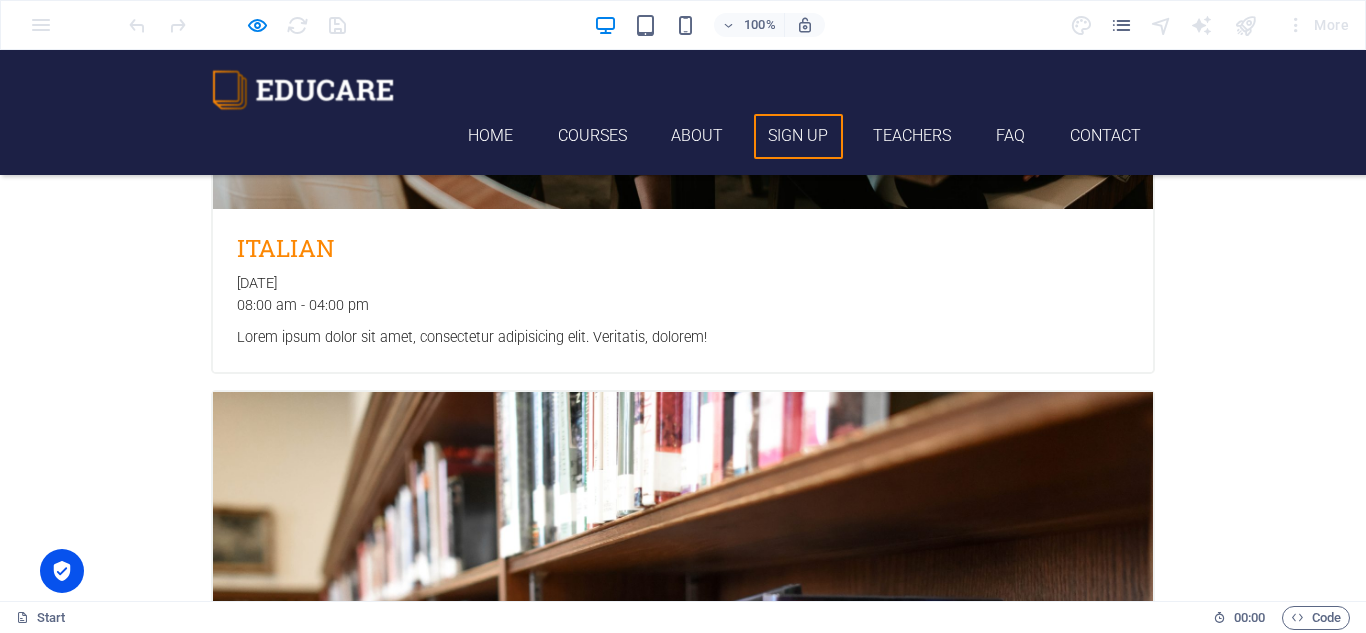 click on "Submit" at bounding box center (488, 6230) 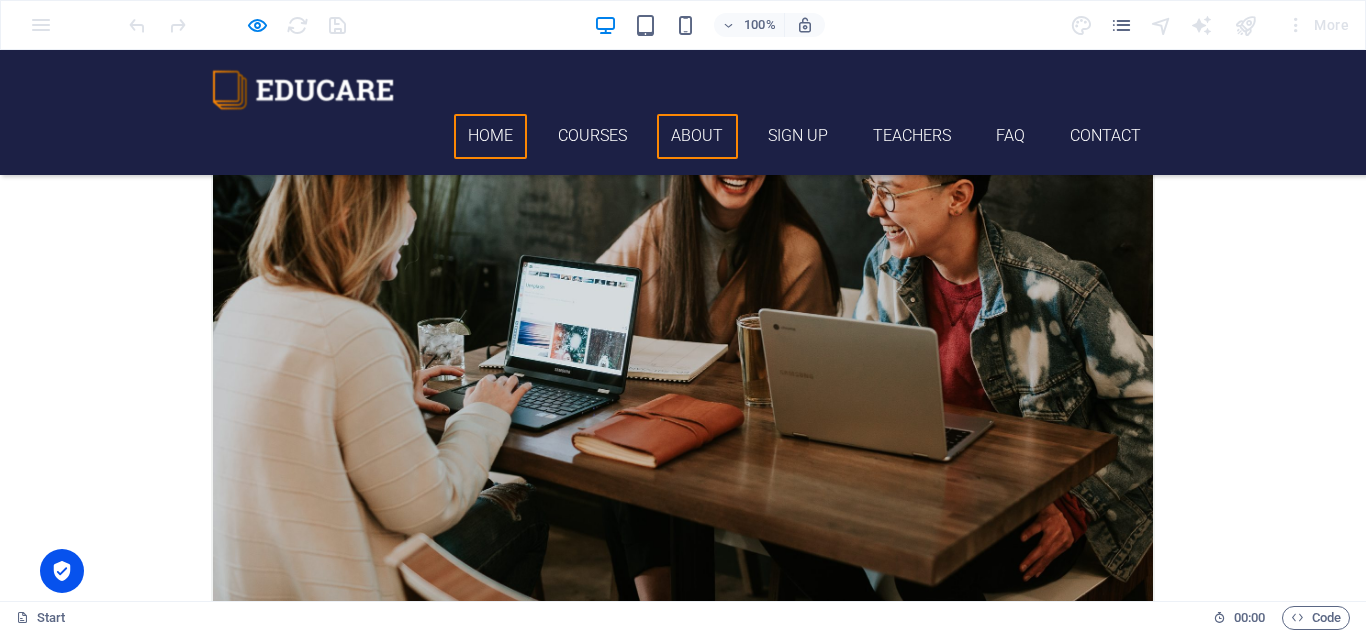 click on "Home" at bounding box center [491, 136] 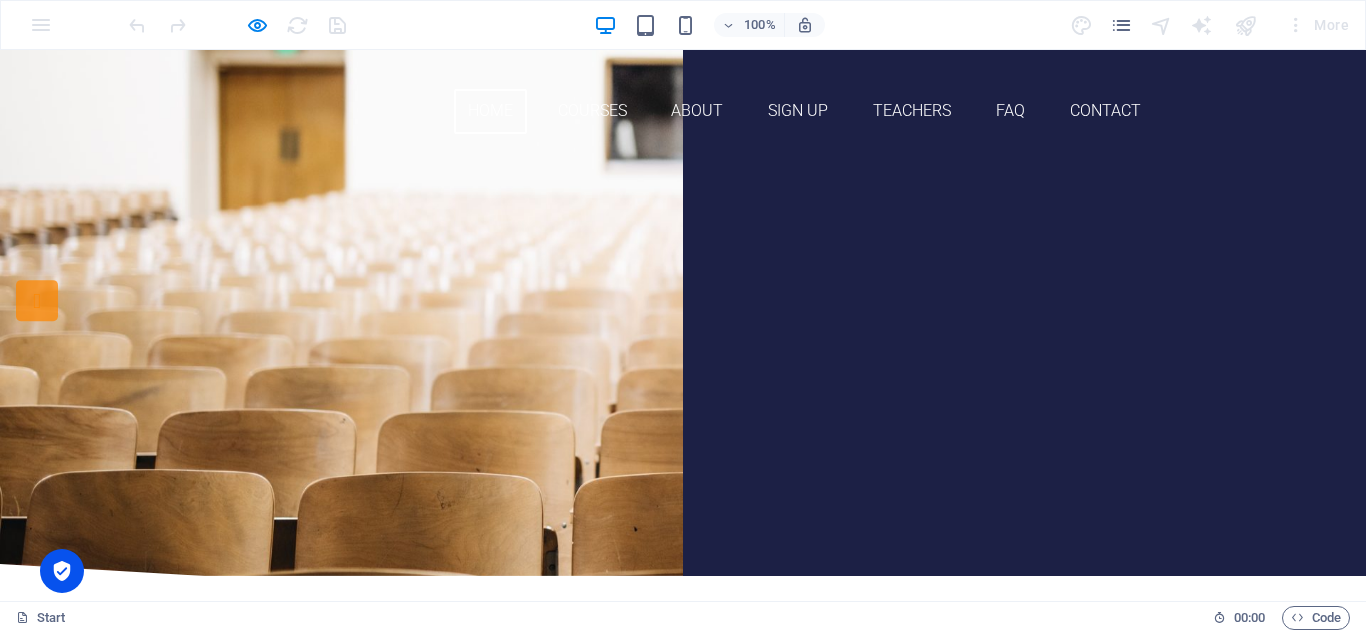 scroll, scrollTop: 0, scrollLeft: 0, axis: both 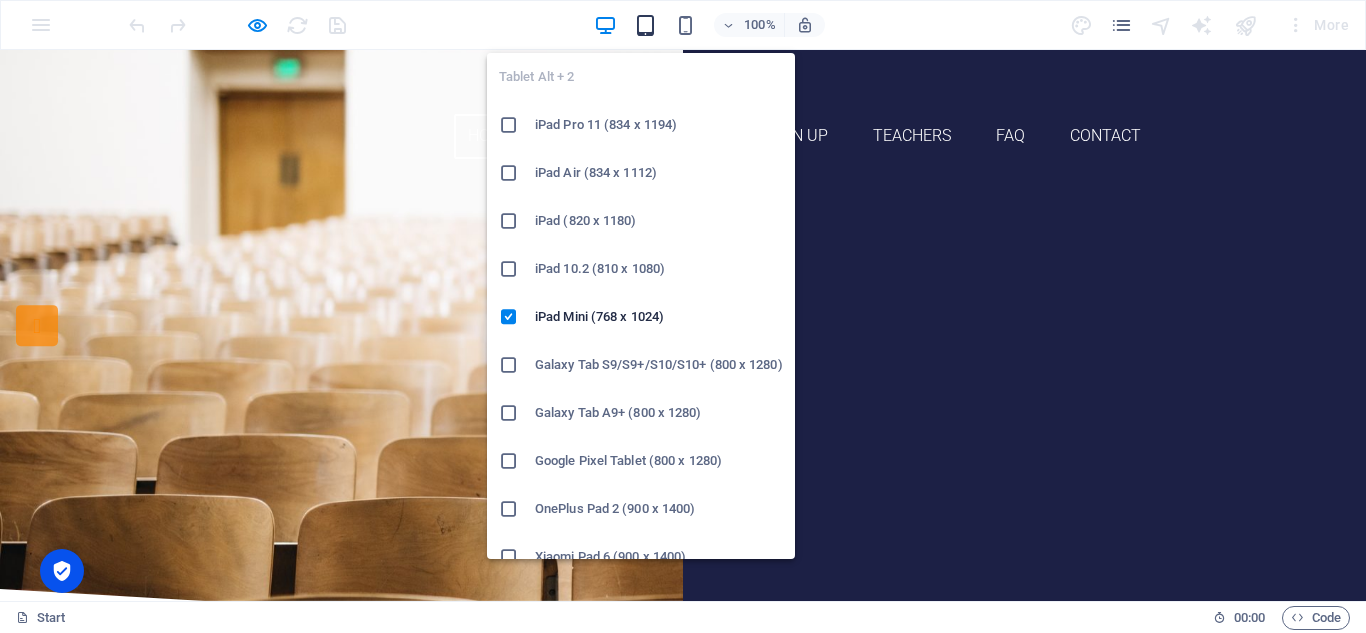 click at bounding box center [645, 25] 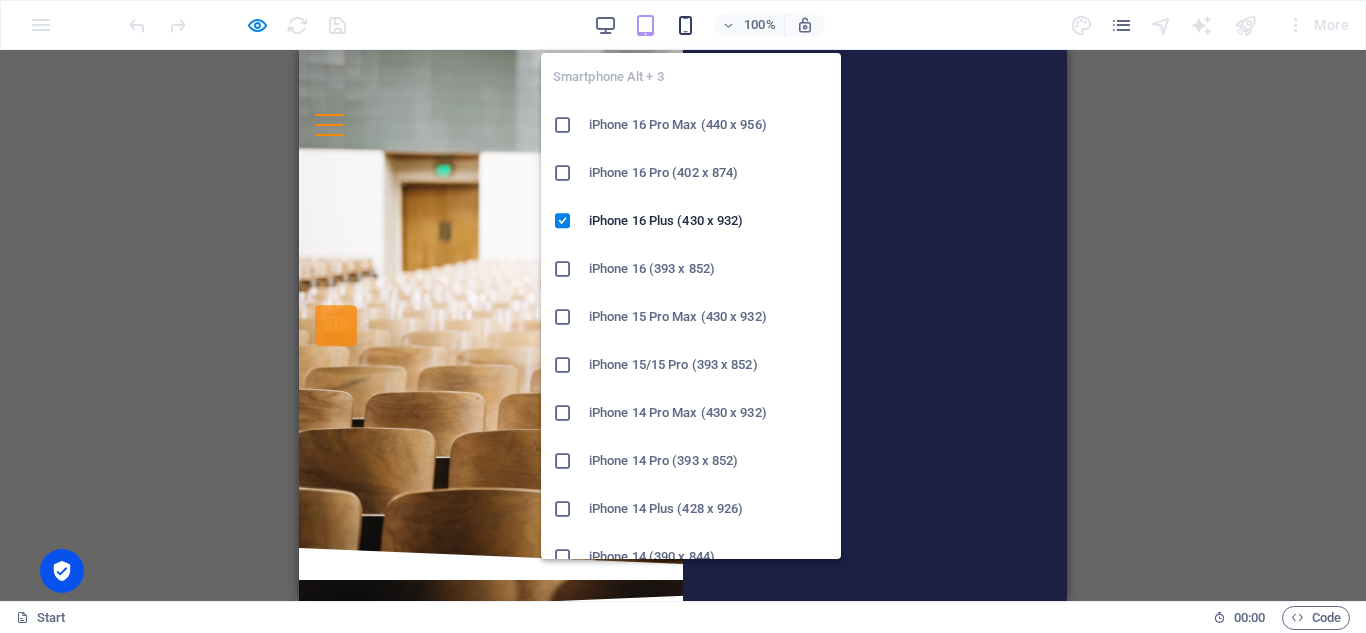 click at bounding box center [685, 25] 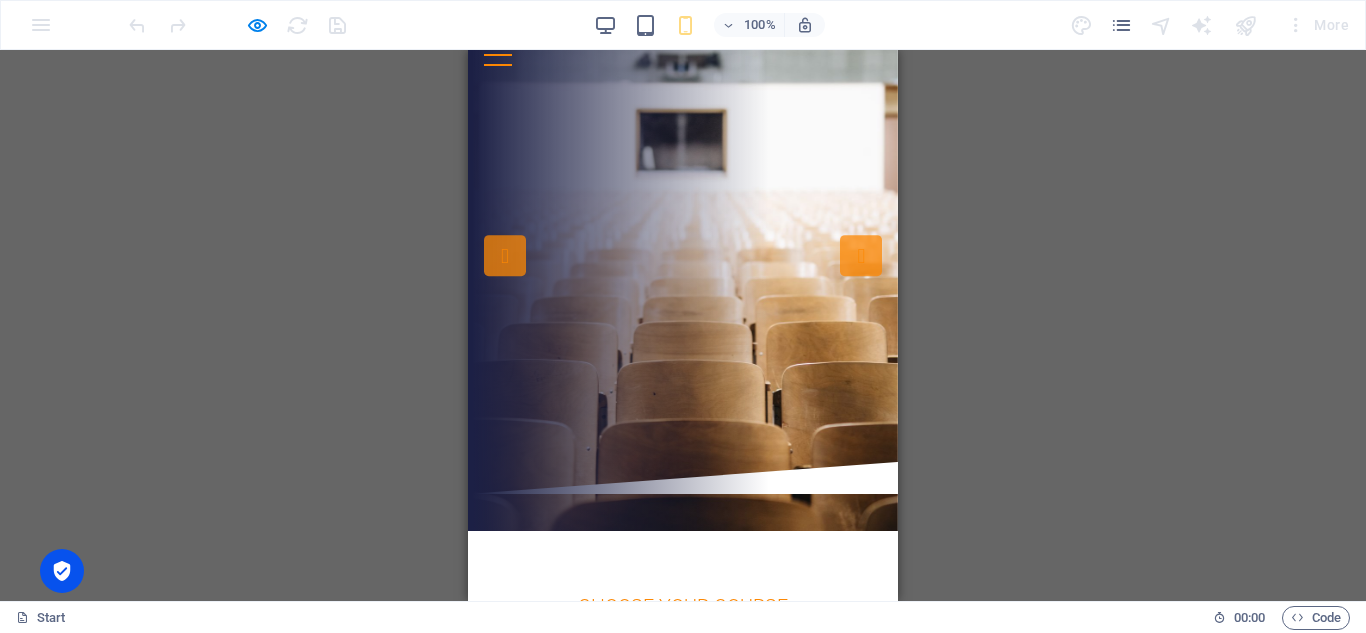 scroll, scrollTop: 100, scrollLeft: 0, axis: vertical 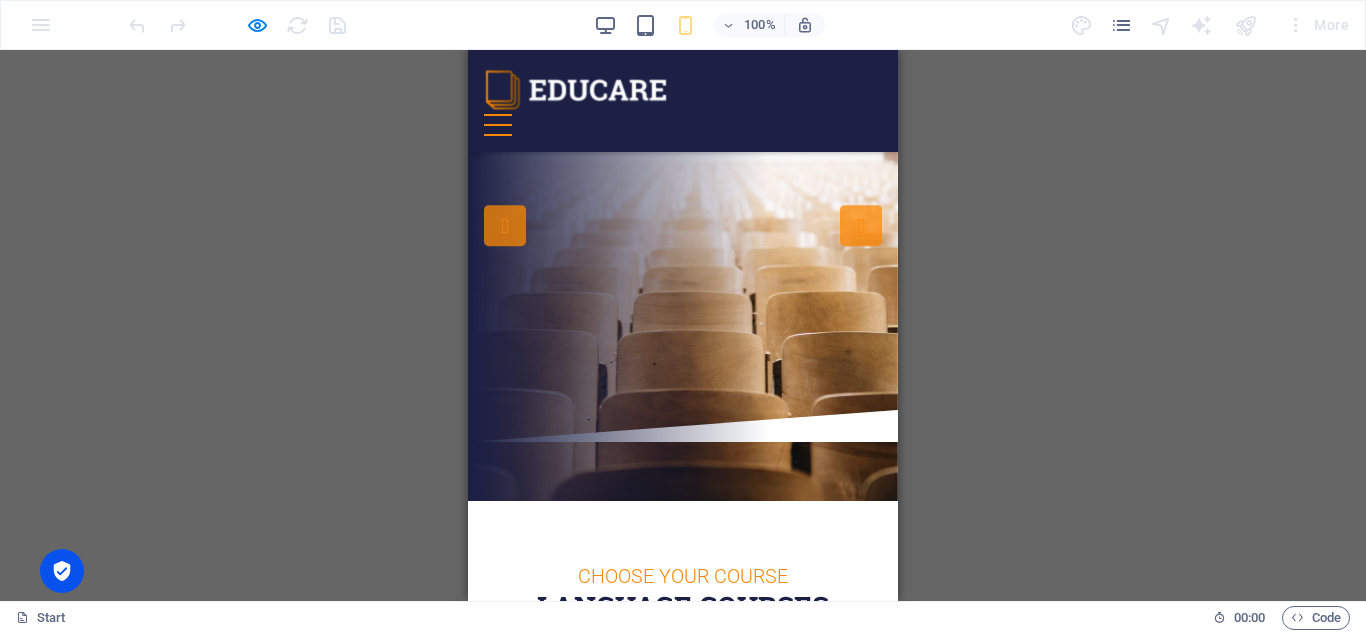 click at bounding box center [498, 125] 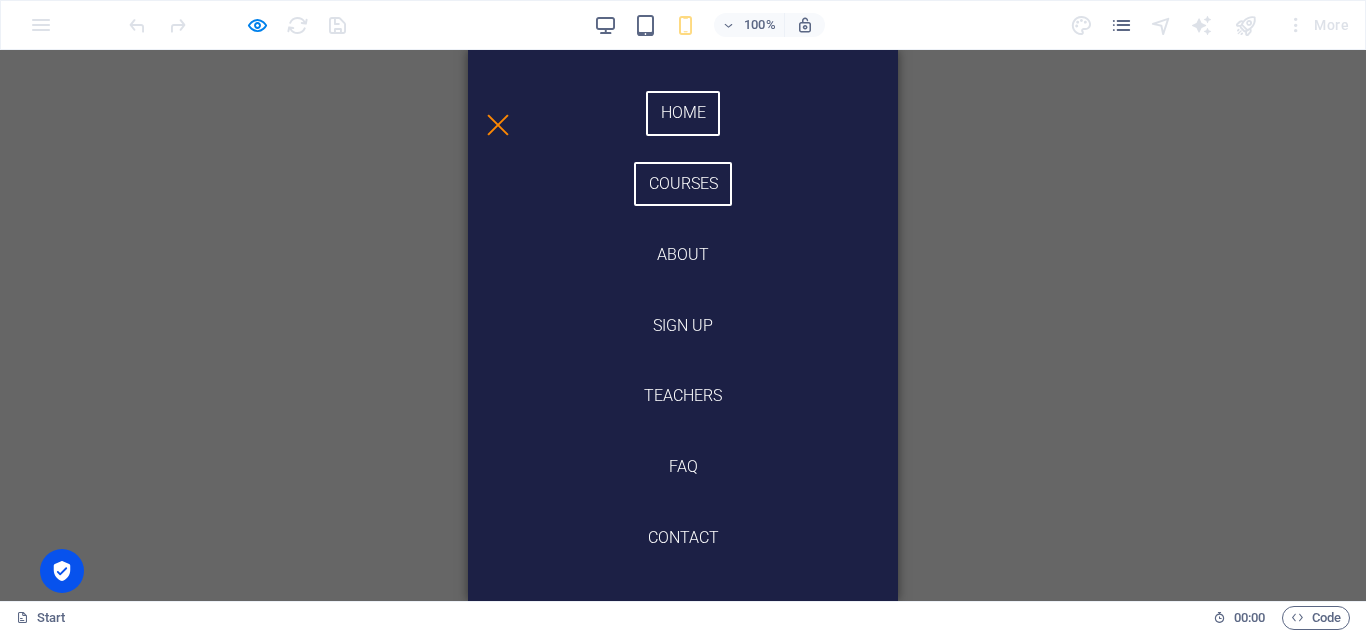 click on "Courses" at bounding box center [683, 184] 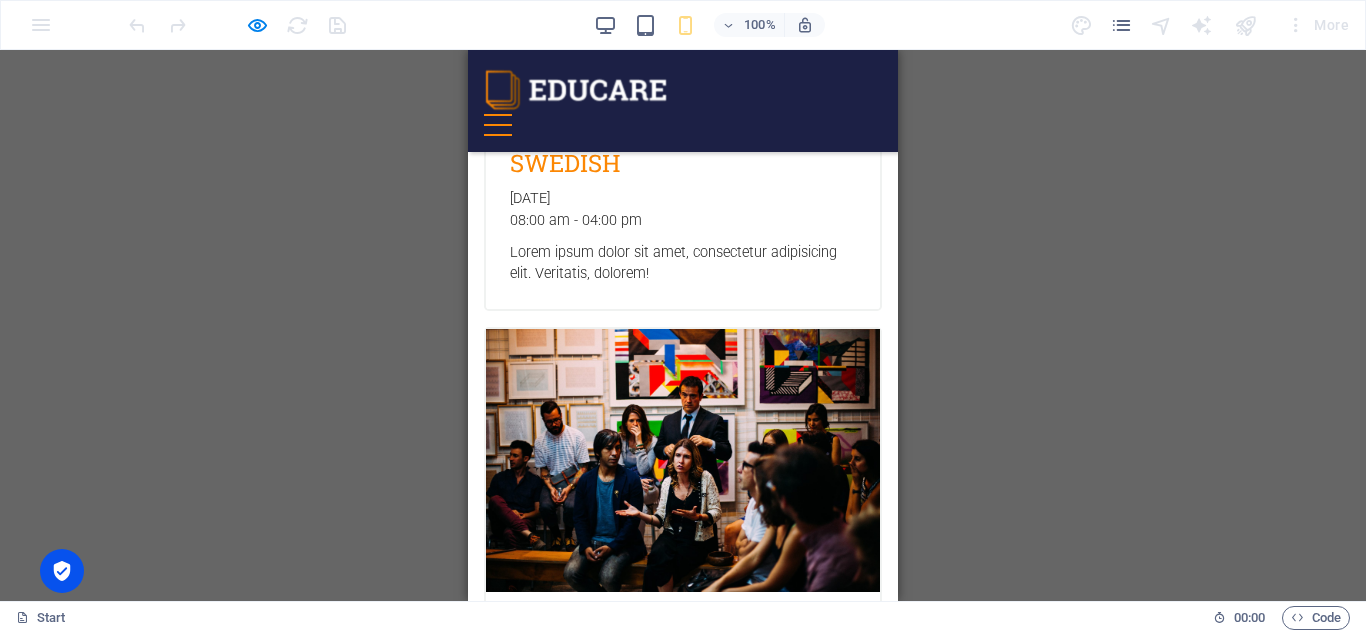scroll, scrollTop: 1171, scrollLeft: 0, axis: vertical 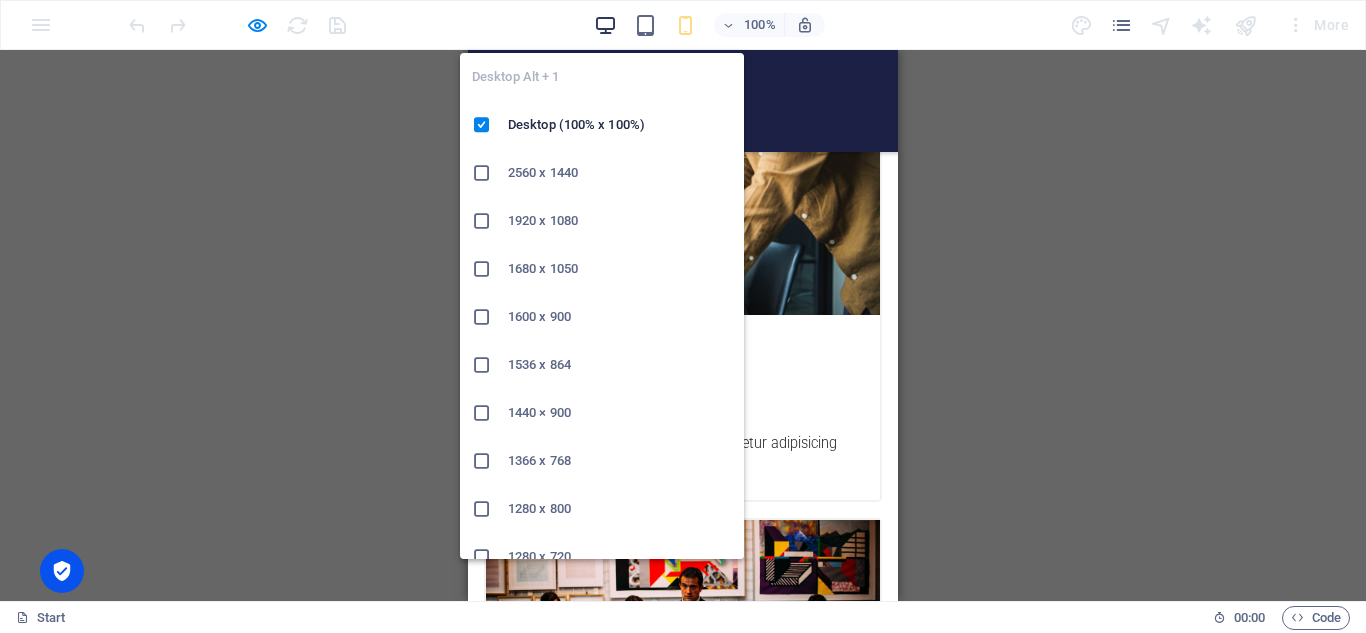 click at bounding box center [605, 25] 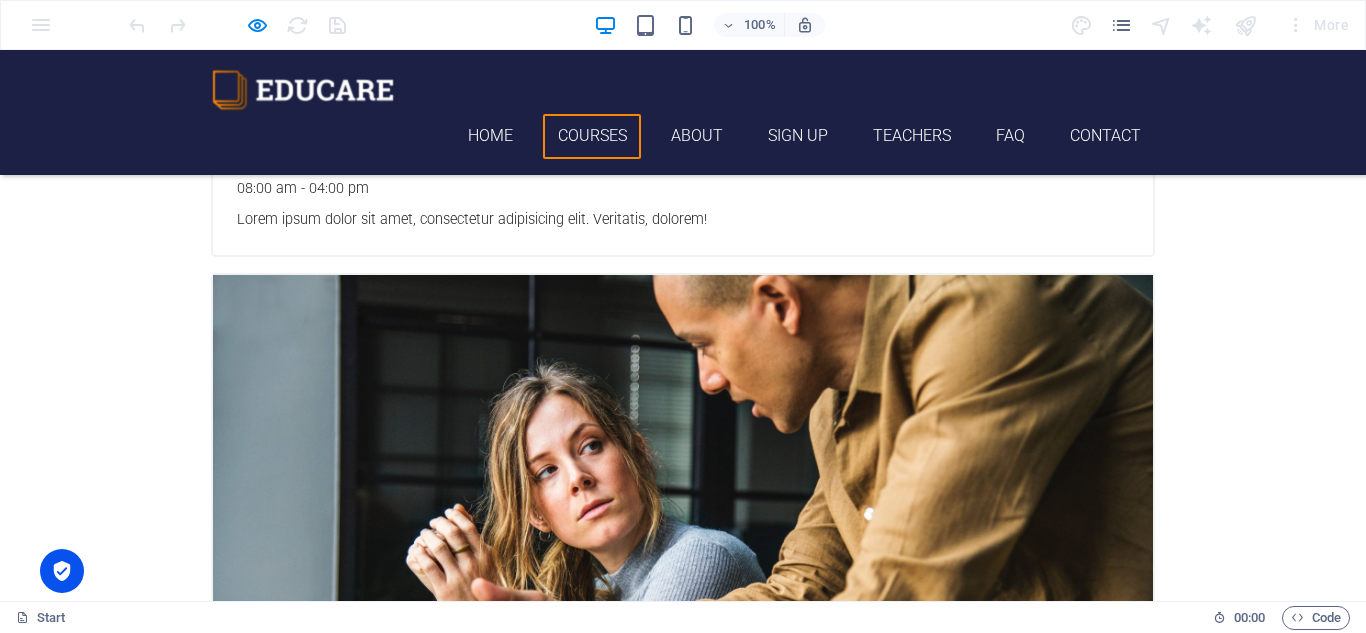 scroll, scrollTop: 1471, scrollLeft: 0, axis: vertical 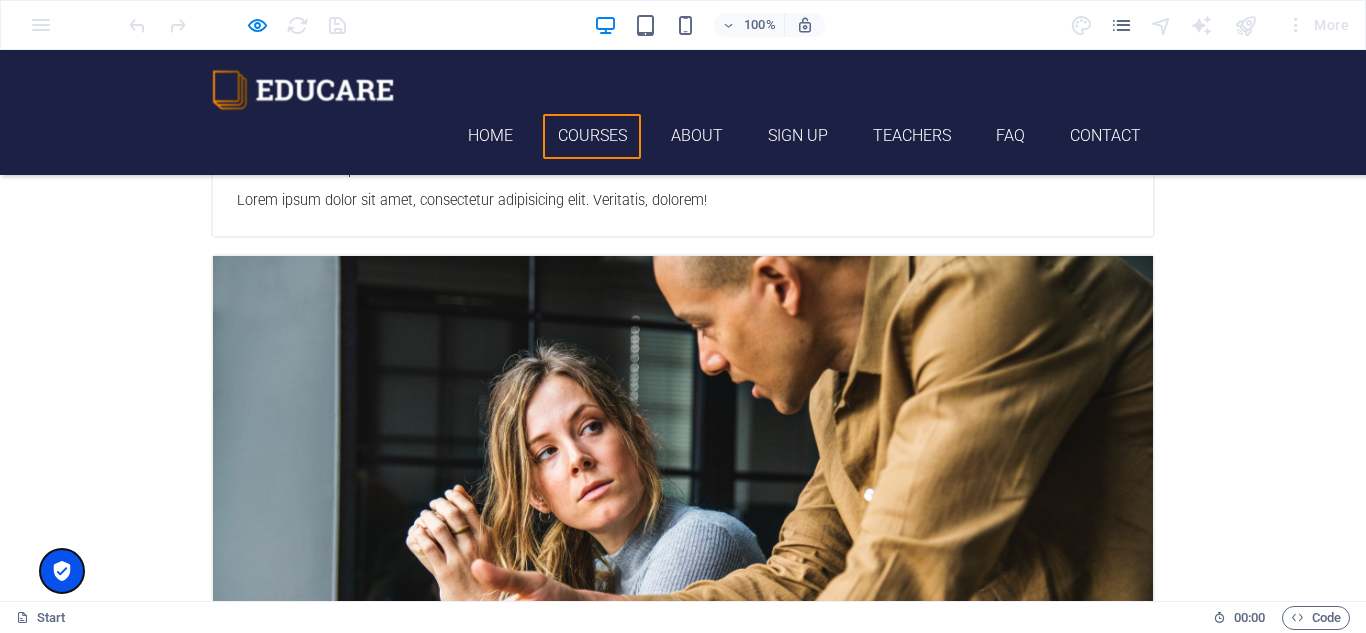 drag, startPoint x: 64, startPoint y: 525, endPoint x: 64, endPoint y: 575, distance: 50 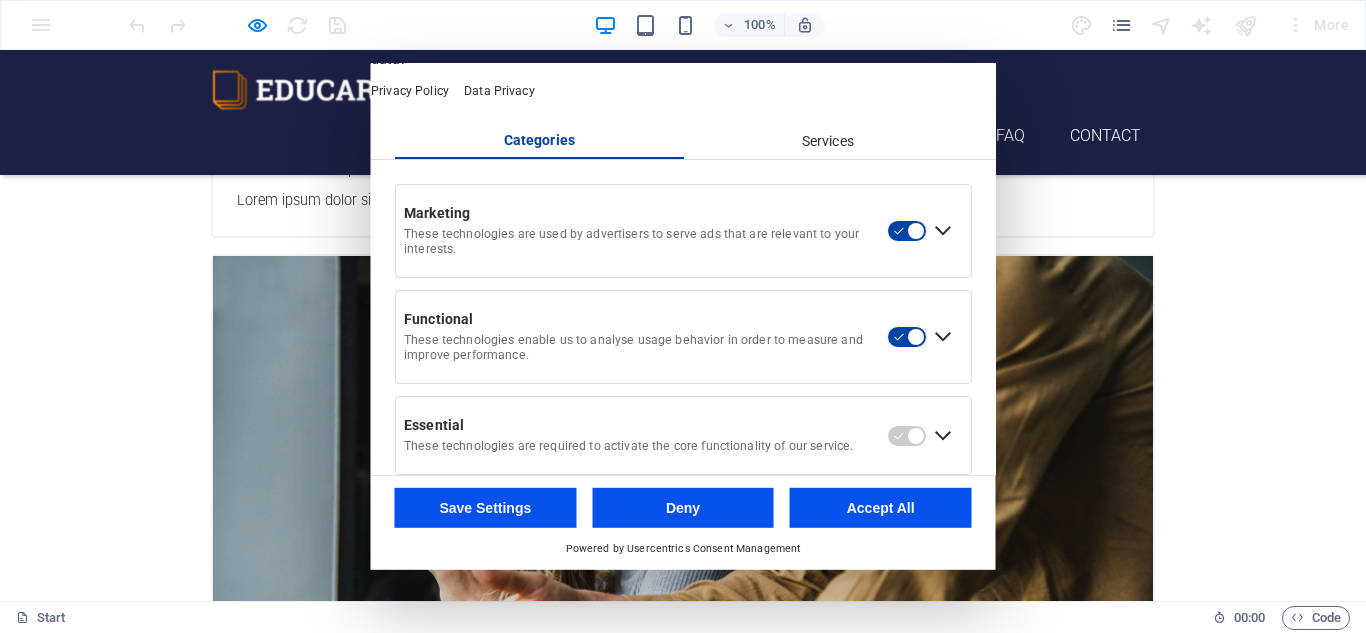 scroll, scrollTop: 110, scrollLeft: 0, axis: vertical 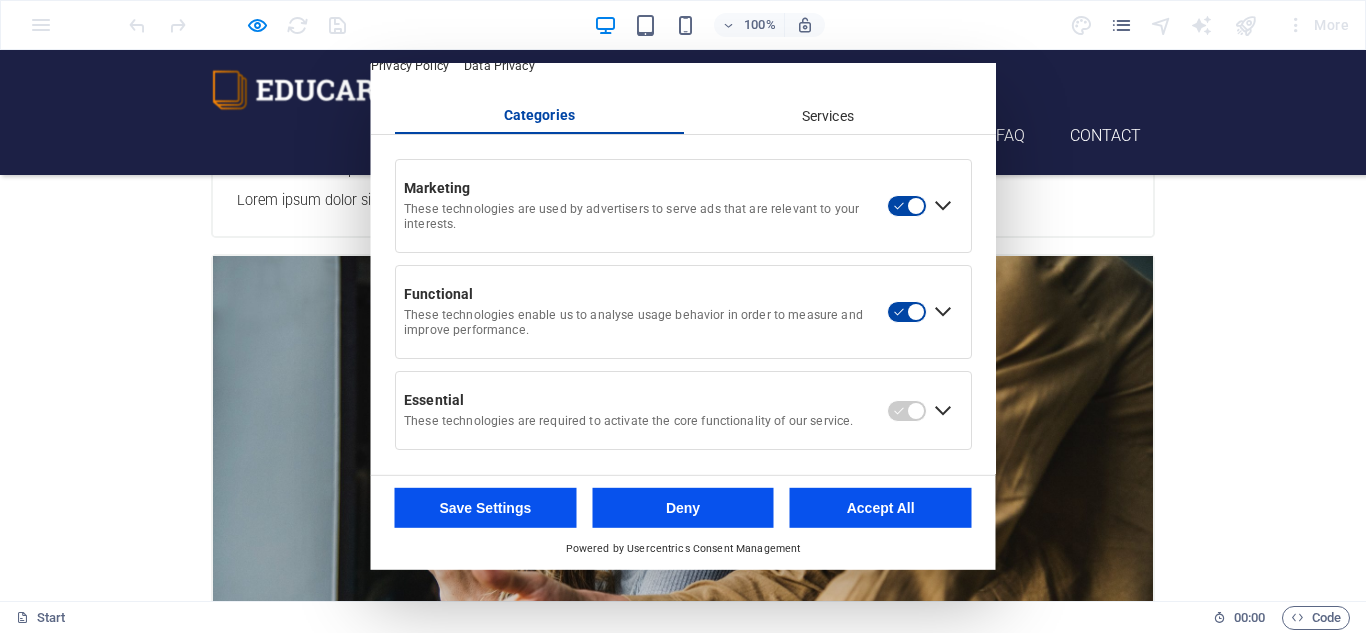 click on "Deny" at bounding box center [683, 508] 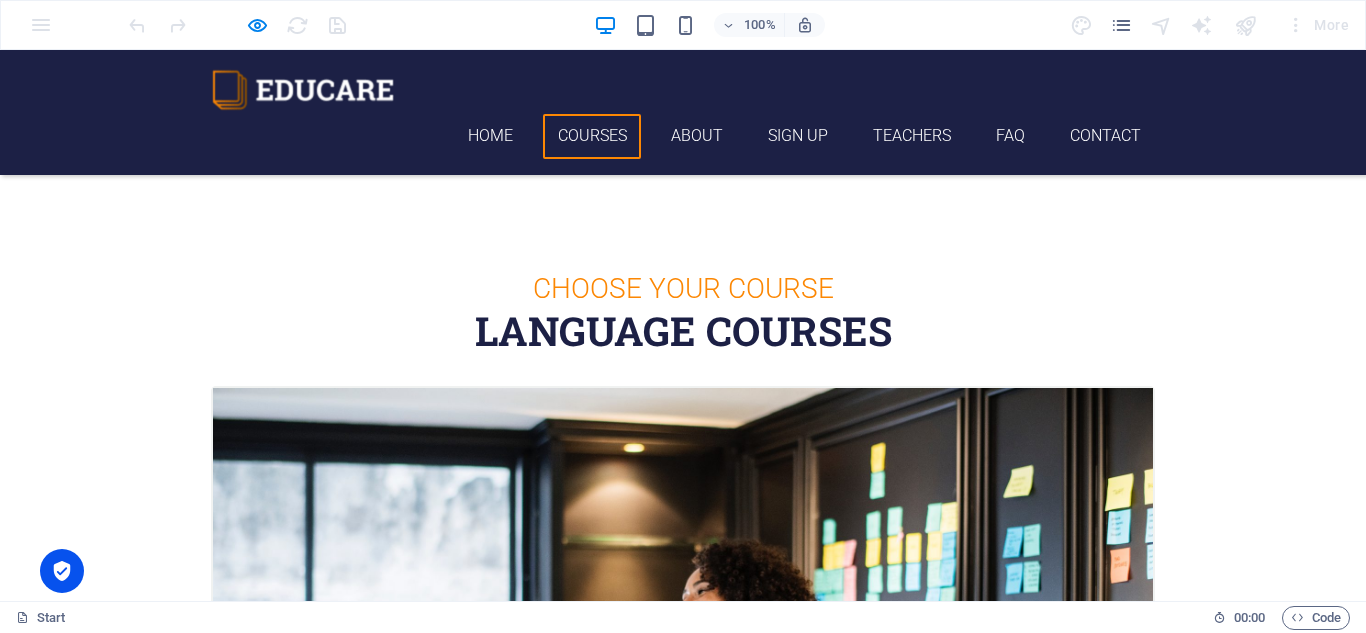 scroll, scrollTop: 700, scrollLeft: 0, axis: vertical 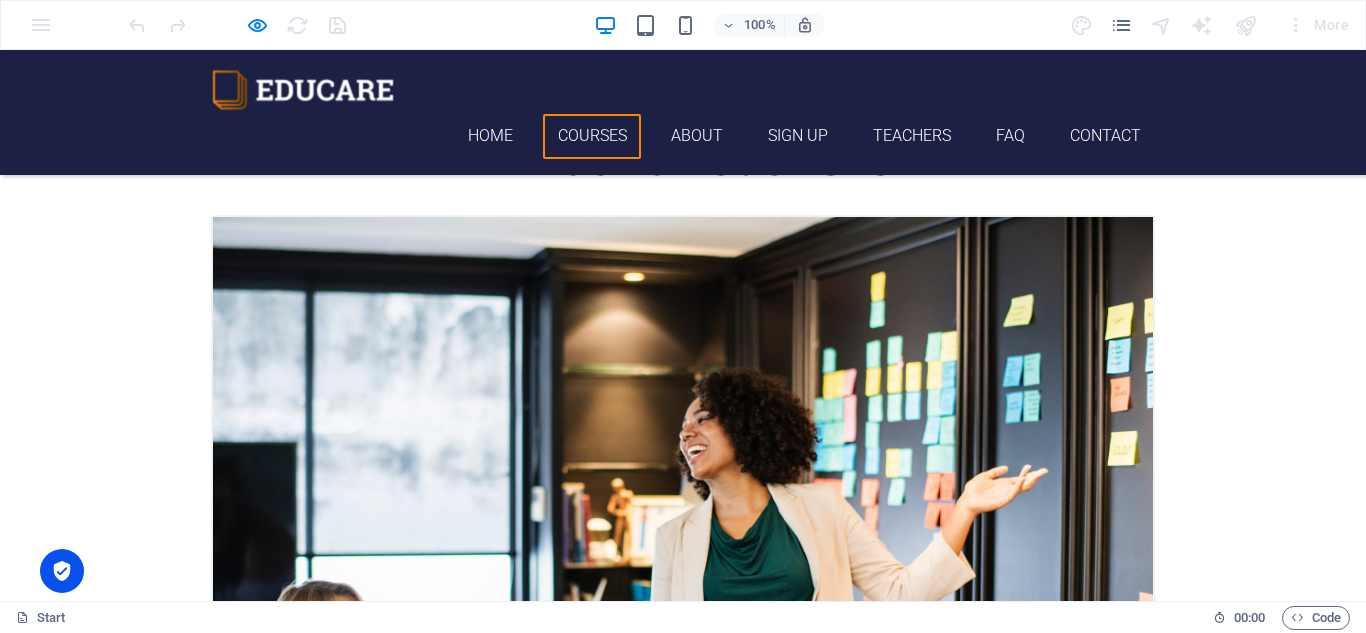click at bounding box center [683, 530] 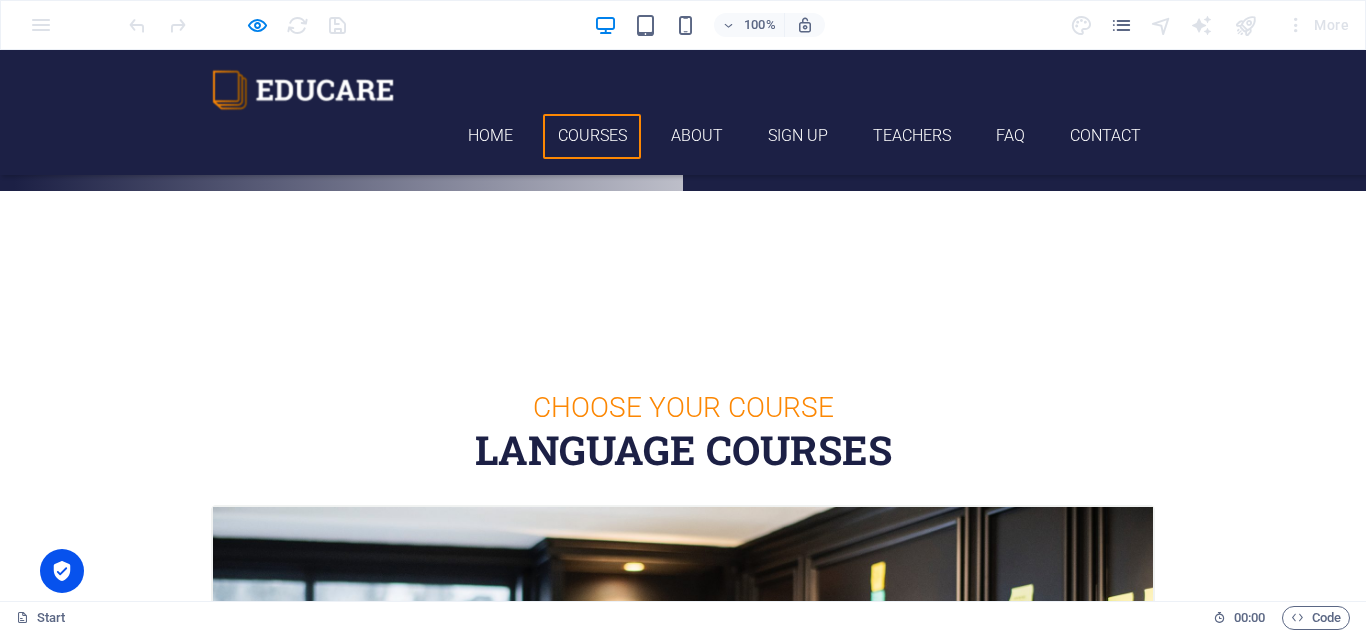 scroll, scrollTop: 300, scrollLeft: 0, axis: vertical 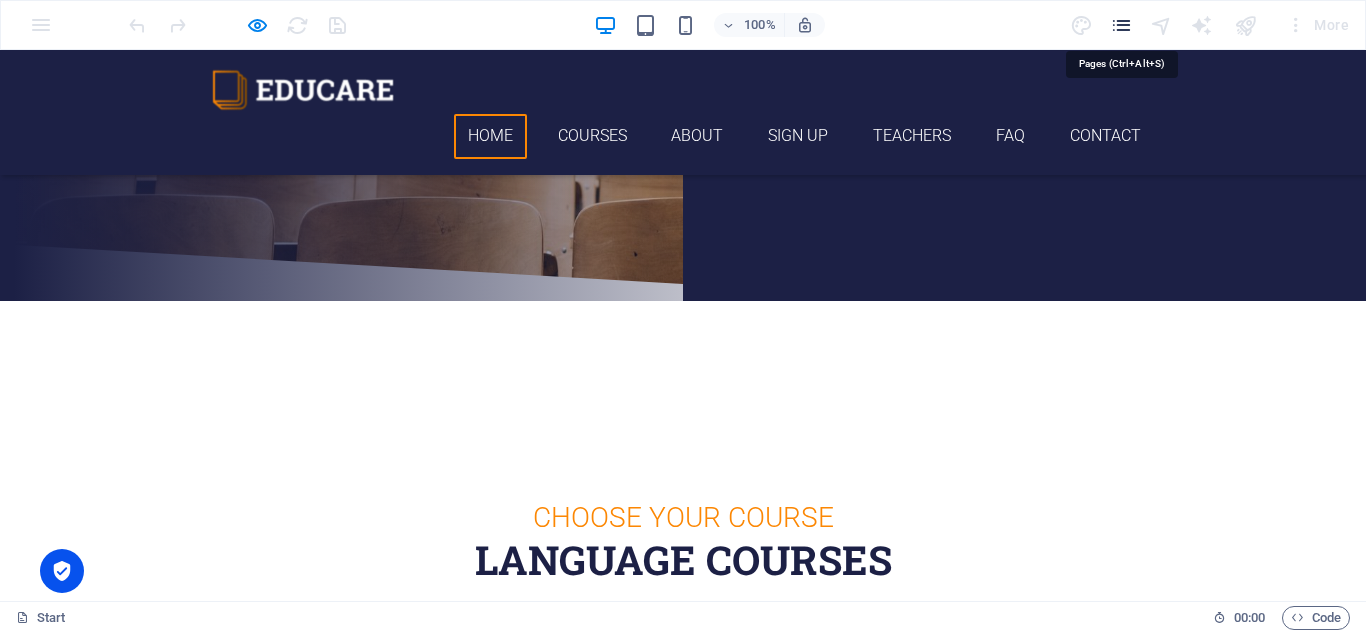 click at bounding box center (1121, 25) 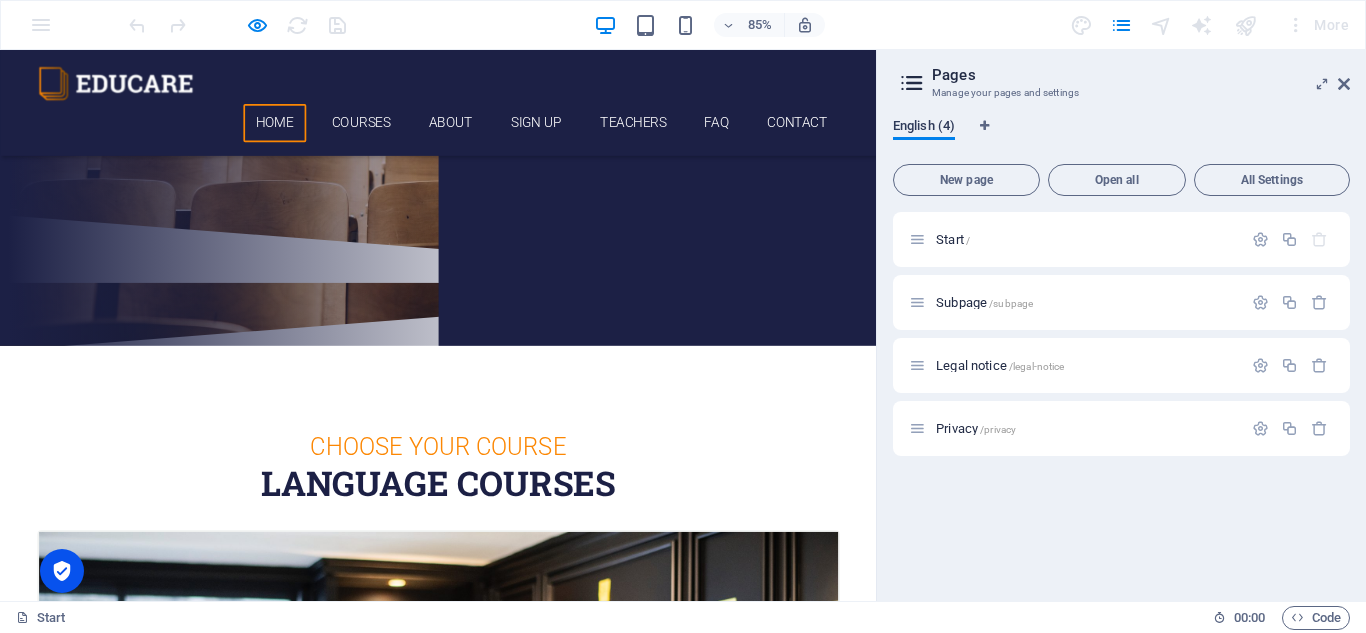 click on "English (4)" at bounding box center (924, 128) 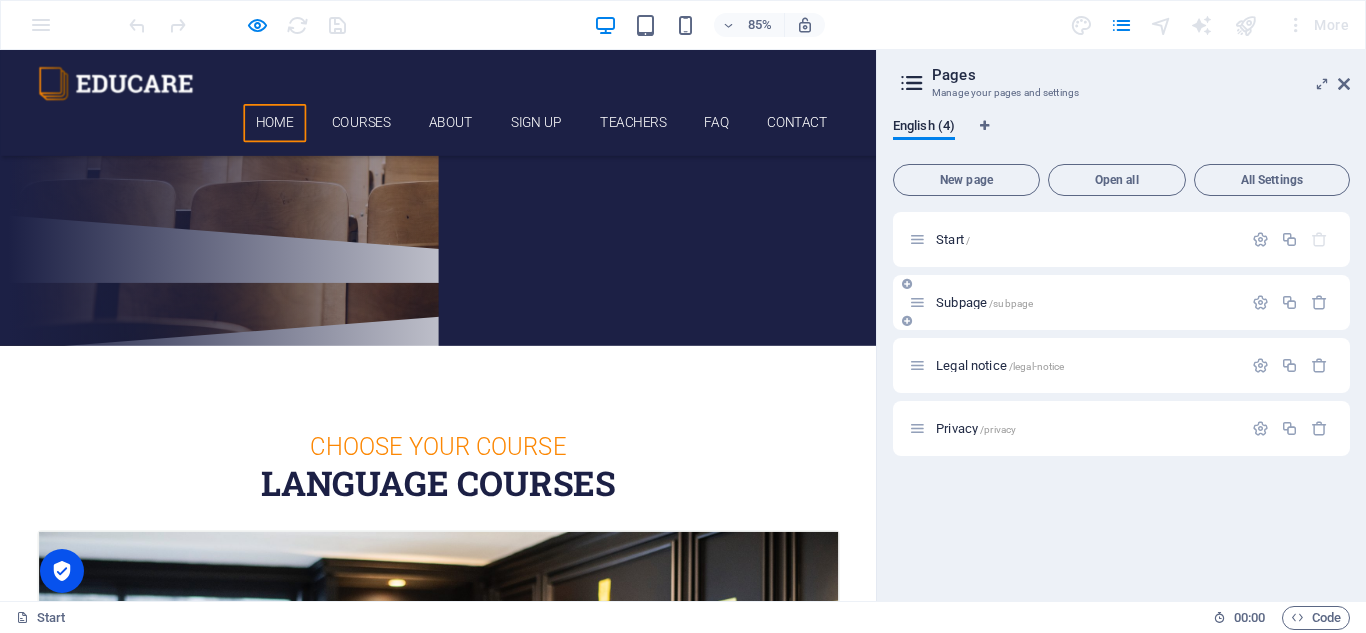 click on "Subpage /subpage" at bounding box center (984, 302) 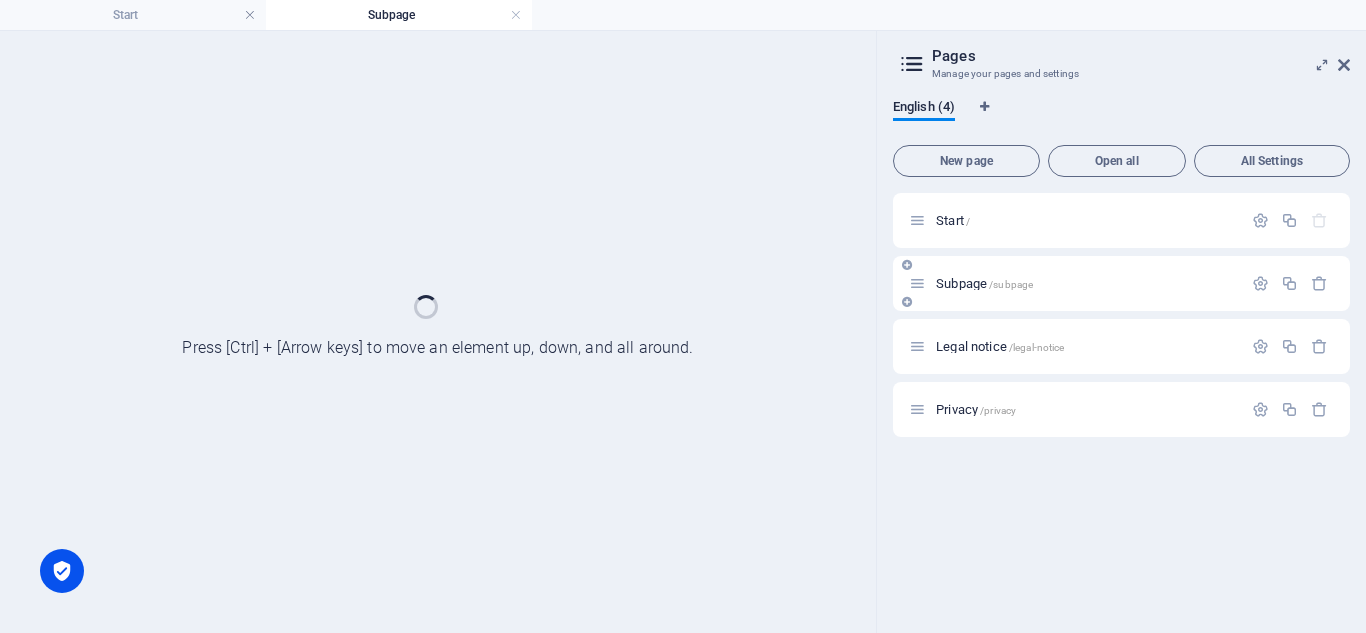 scroll, scrollTop: 0, scrollLeft: 0, axis: both 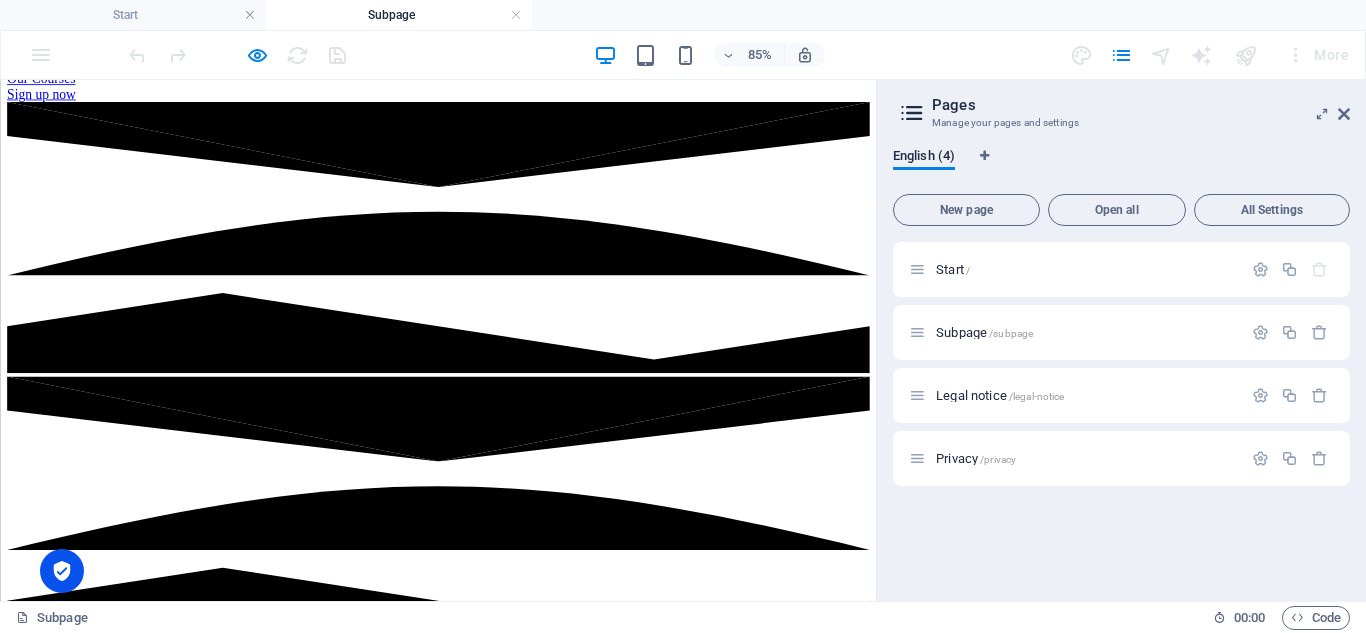 click on "This subpage can be used as a base for adding more pages. You can duplicate this page in your page manager to maintain this basic structure of  header-reference ,  footer-reference  and this editable  section . Referenced elements are copies of their original element and cannot be edited. But they change according to their original element, so you only have to make changes once and they apply to all related references." at bounding box center [515, 876] 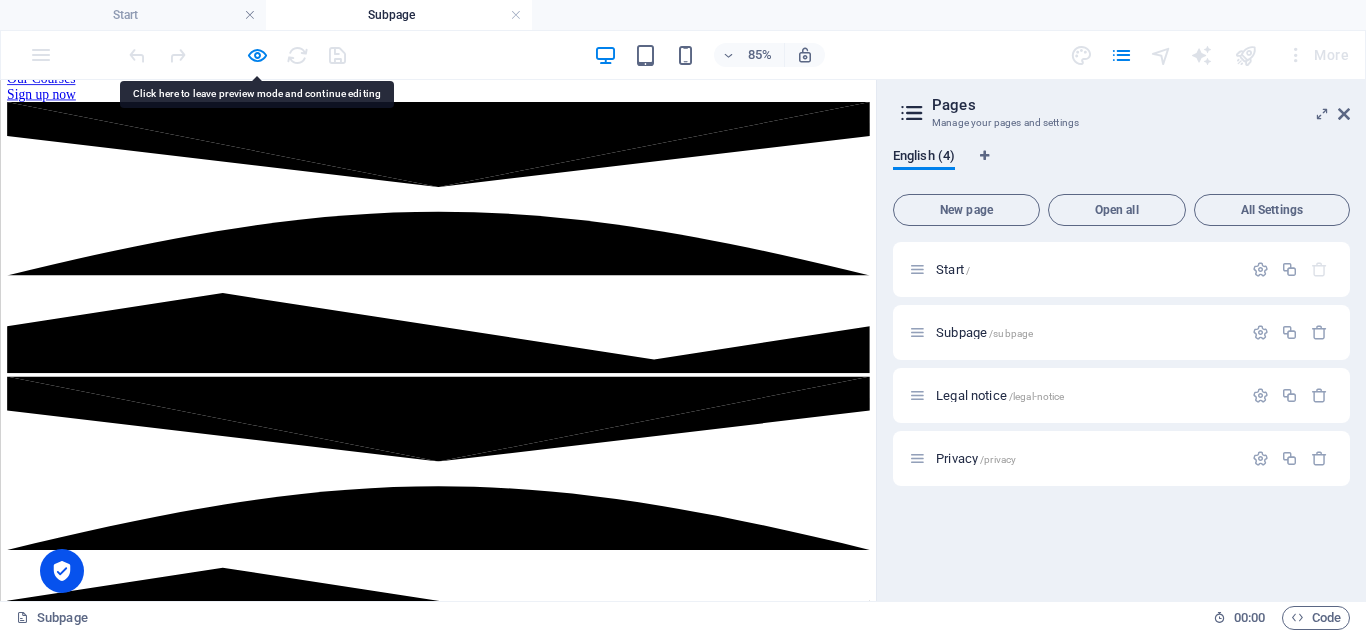 click on "Learn more about references" at bounding box center (515, 948) 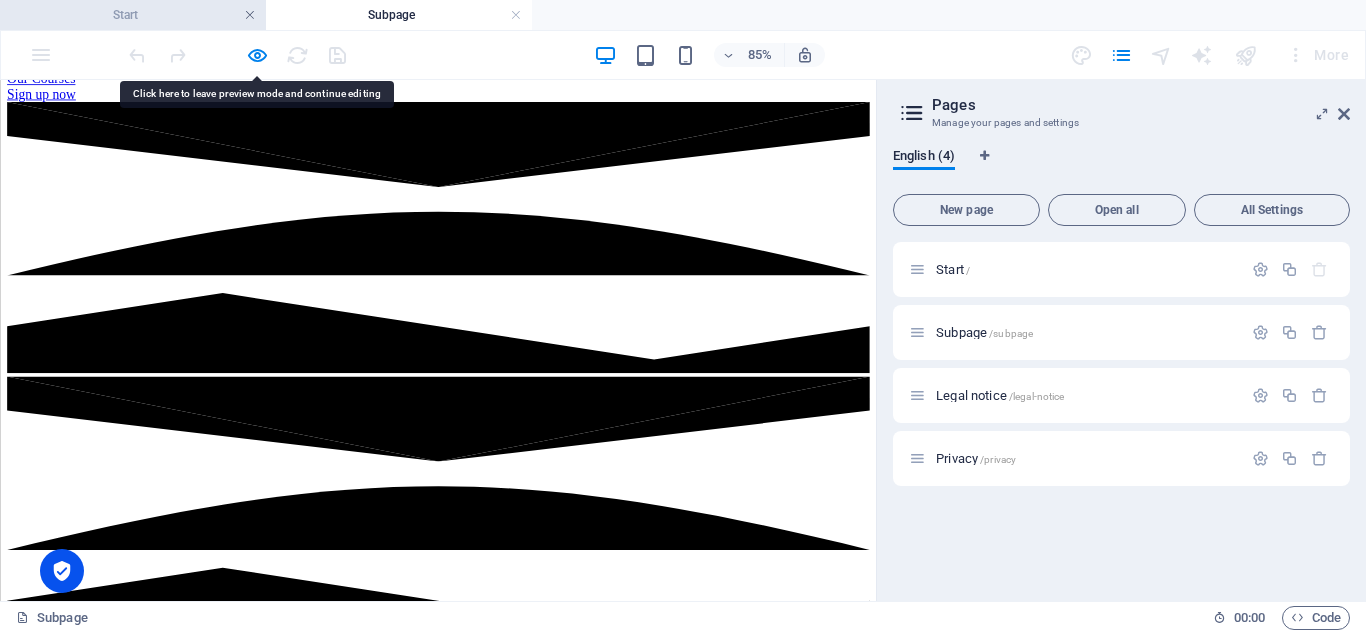 click at bounding box center (250, 15) 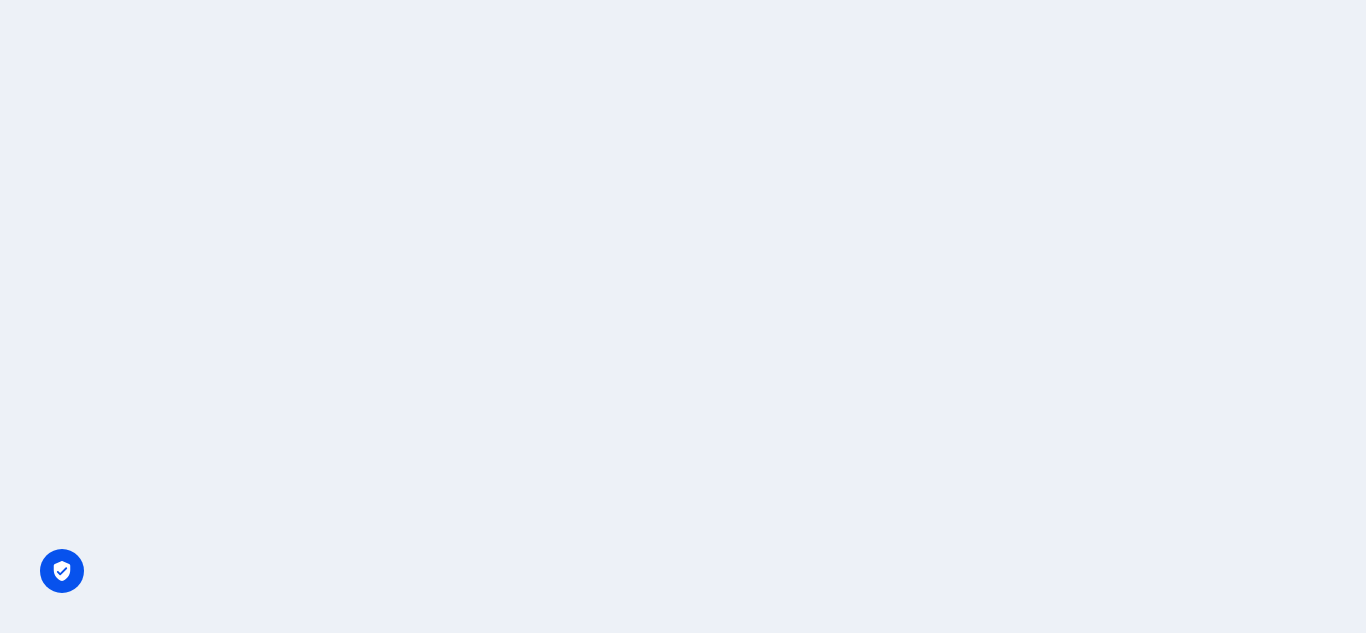 scroll, scrollTop: 0, scrollLeft: 0, axis: both 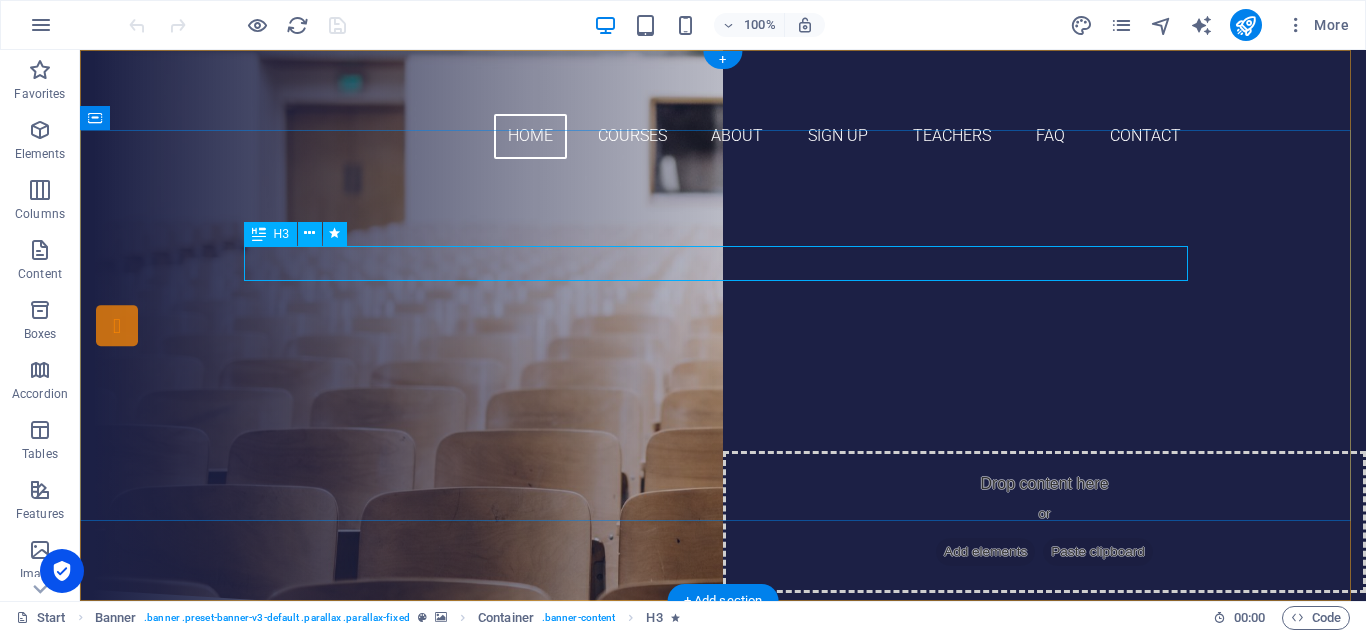 click on "Are you ready to learn new languages?" at bounding box center [723, 288] 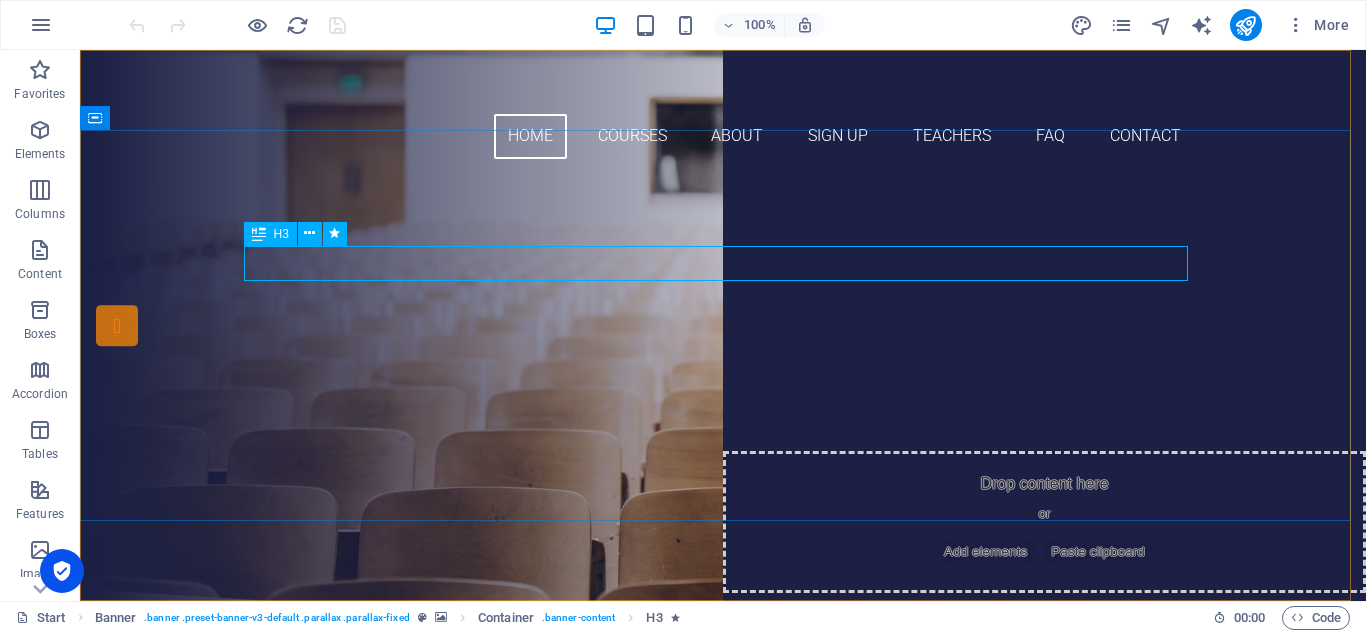 click at bounding box center (259, 234) 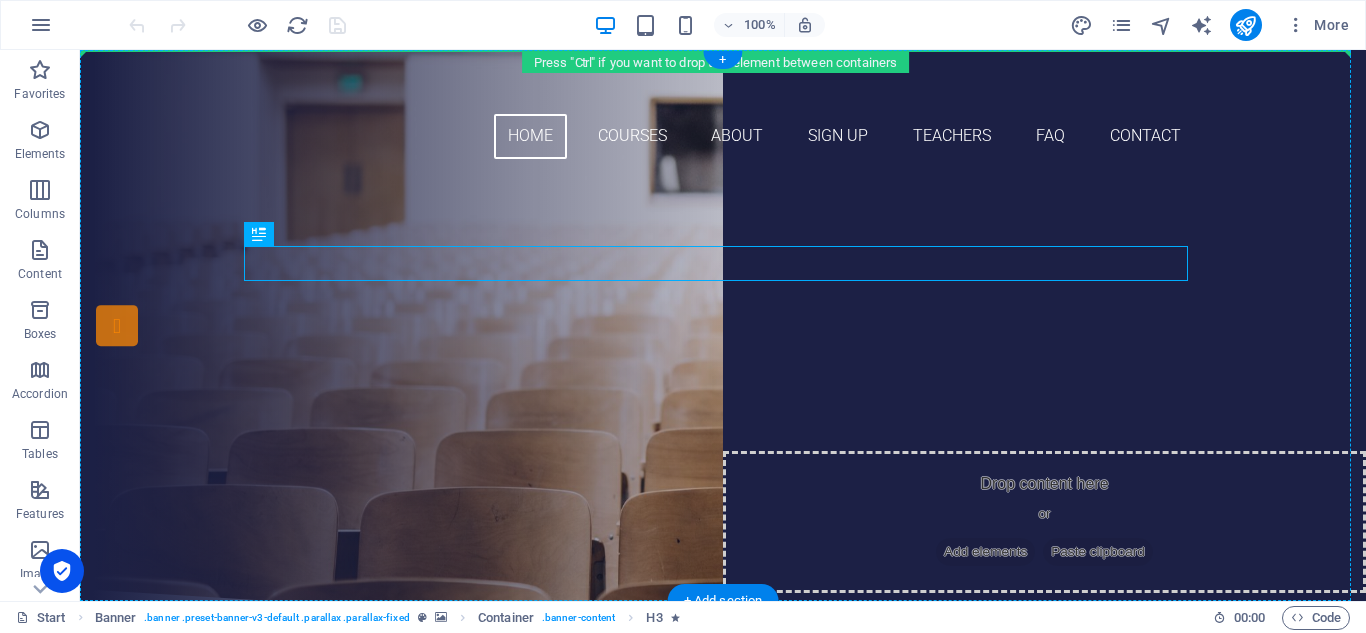 drag, startPoint x: 364, startPoint y: 289, endPoint x: 280, endPoint y: 184, distance: 134.4656 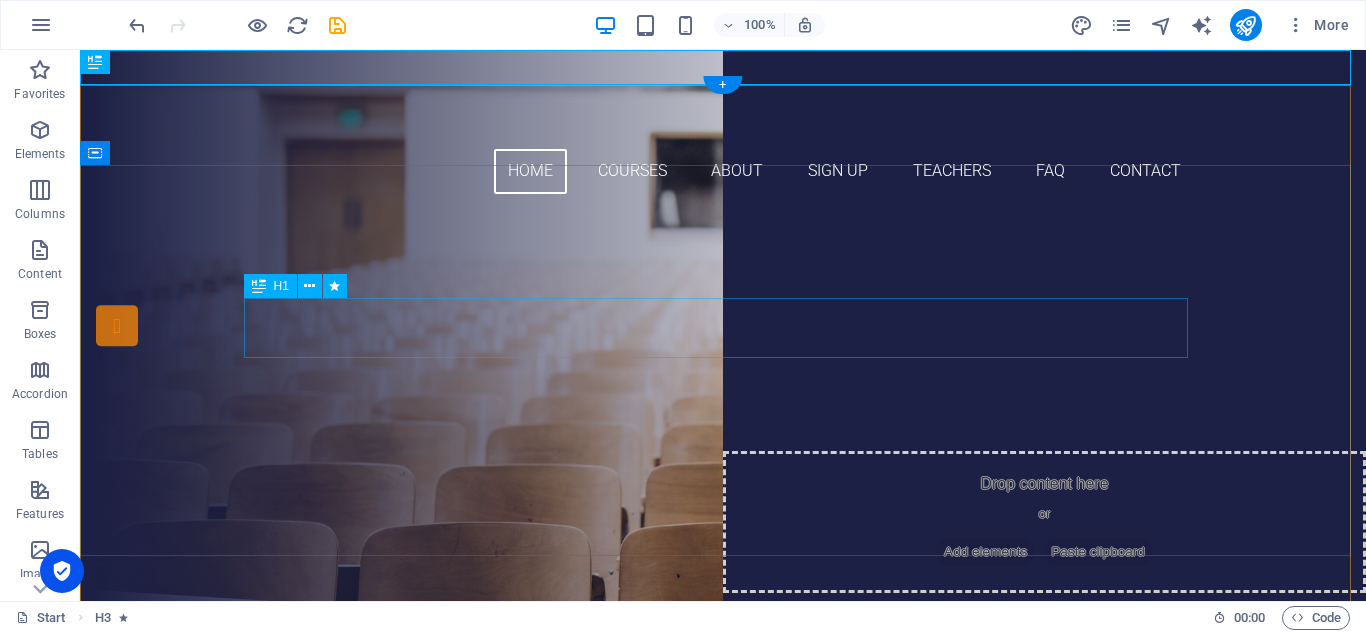 click on "Join our Language School" at bounding box center (723, 336) 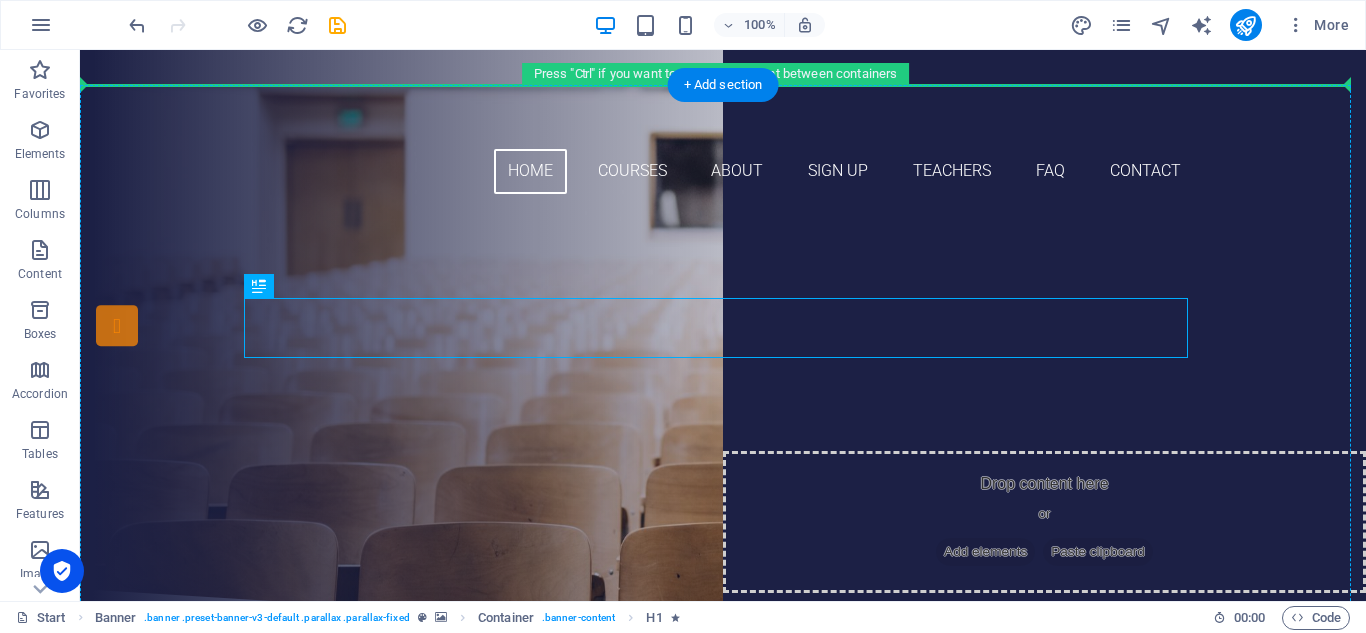 drag, startPoint x: 333, startPoint y: 334, endPoint x: 250, endPoint y: 249, distance: 118.80236 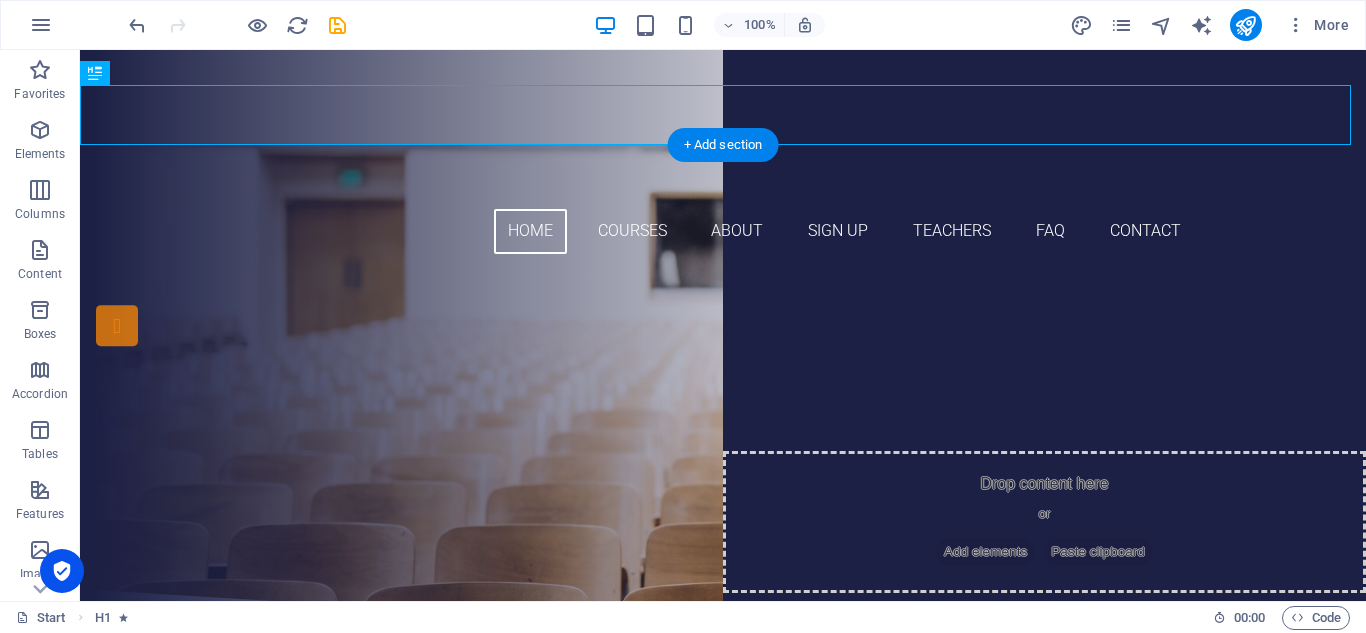click on "Our Courses Sign up now" at bounding box center [723, 429] 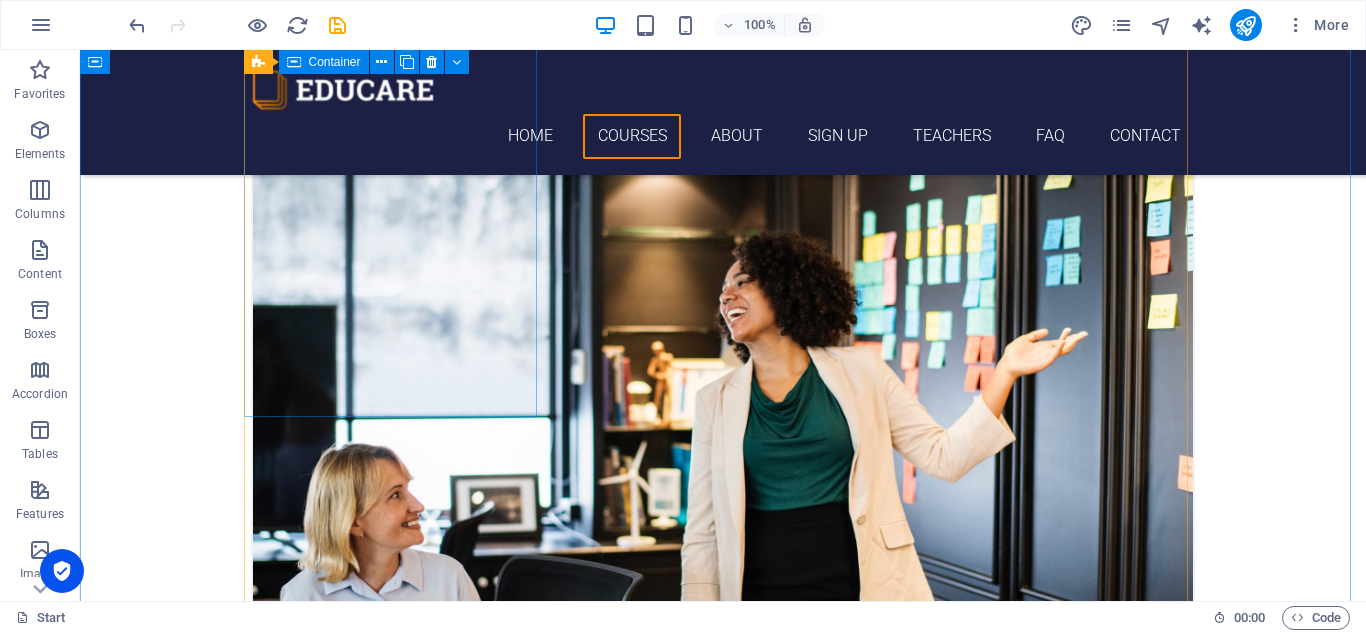 scroll, scrollTop: 600, scrollLeft: 0, axis: vertical 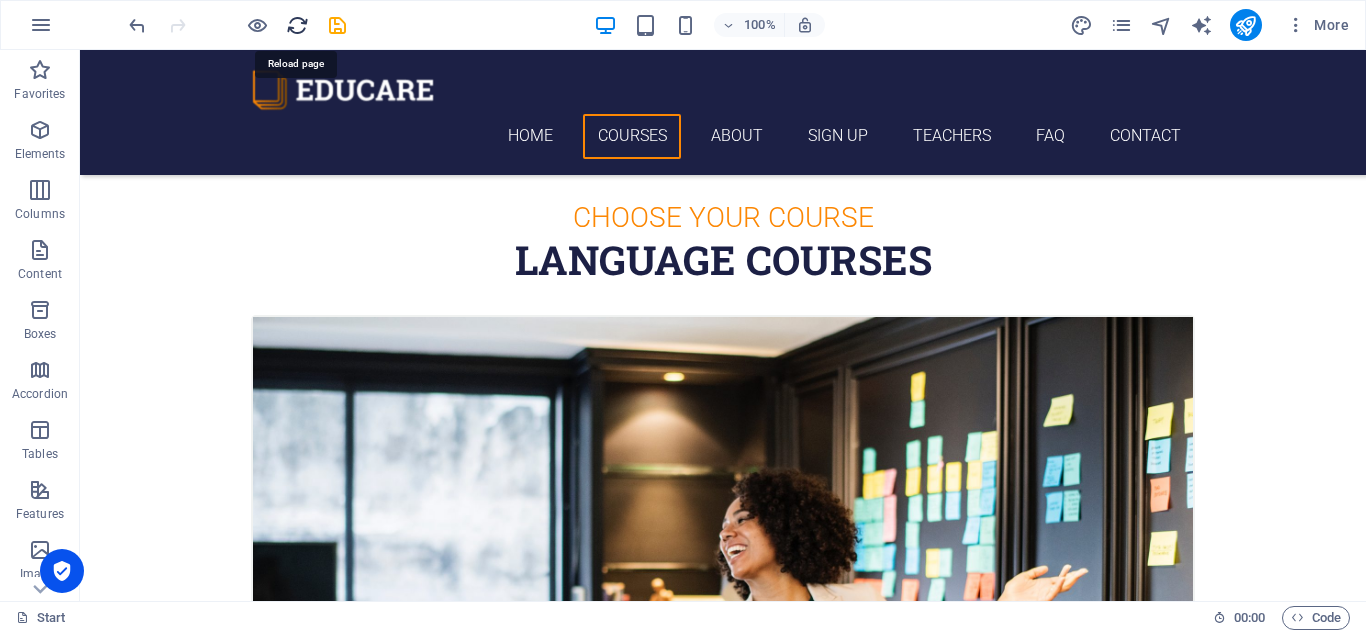click at bounding box center [297, 25] 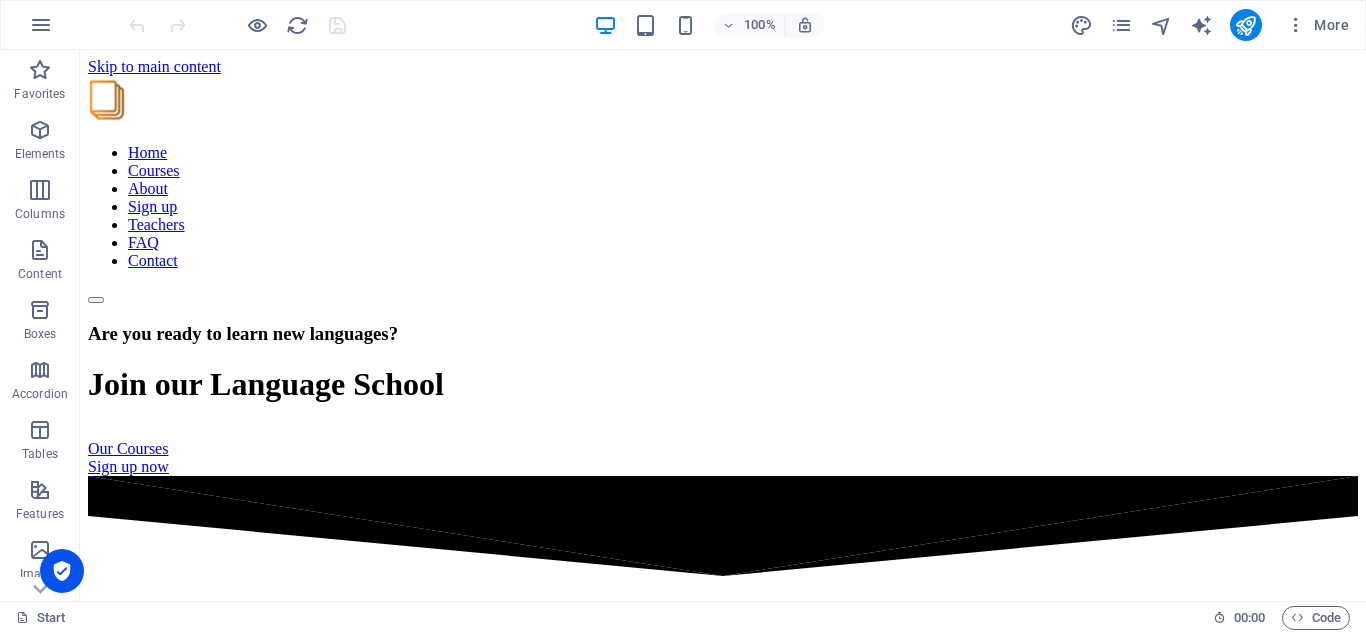 scroll, scrollTop: 0, scrollLeft: 0, axis: both 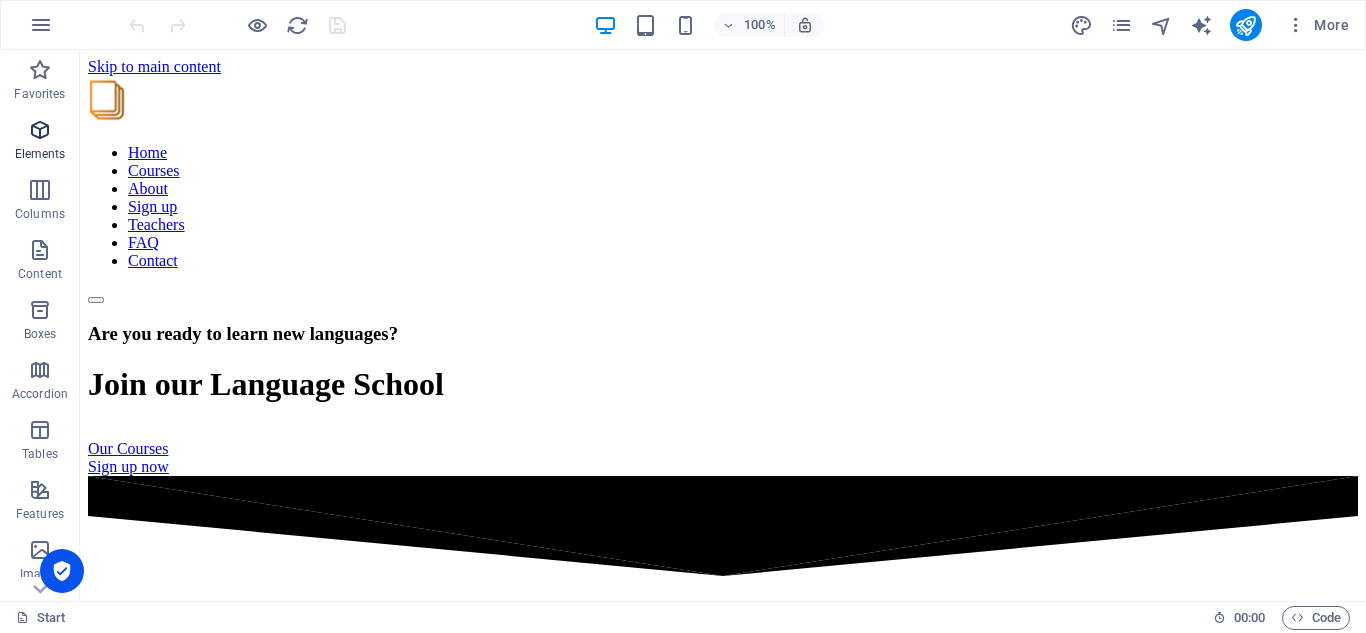 click on "Elements" at bounding box center [40, 154] 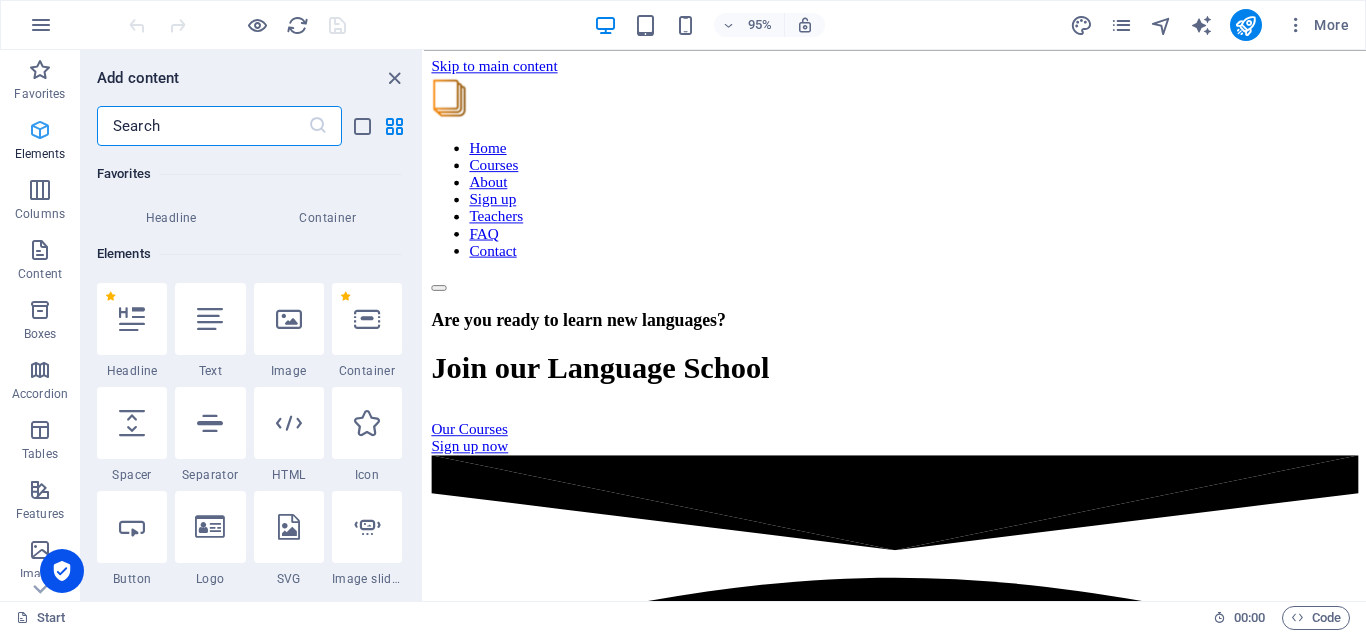 scroll, scrollTop: 213, scrollLeft: 0, axis: vertical 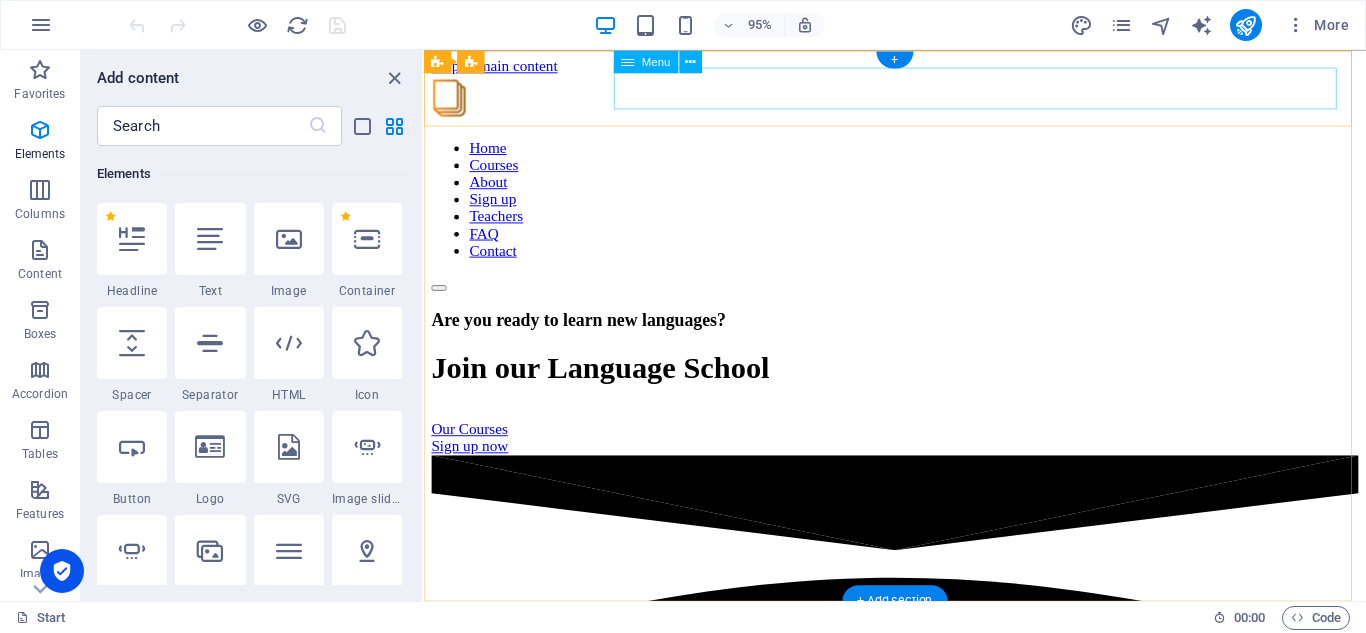 click on "Home Courses About Sign up Teachers FAQ Contact" at bounding box center [920, 207] 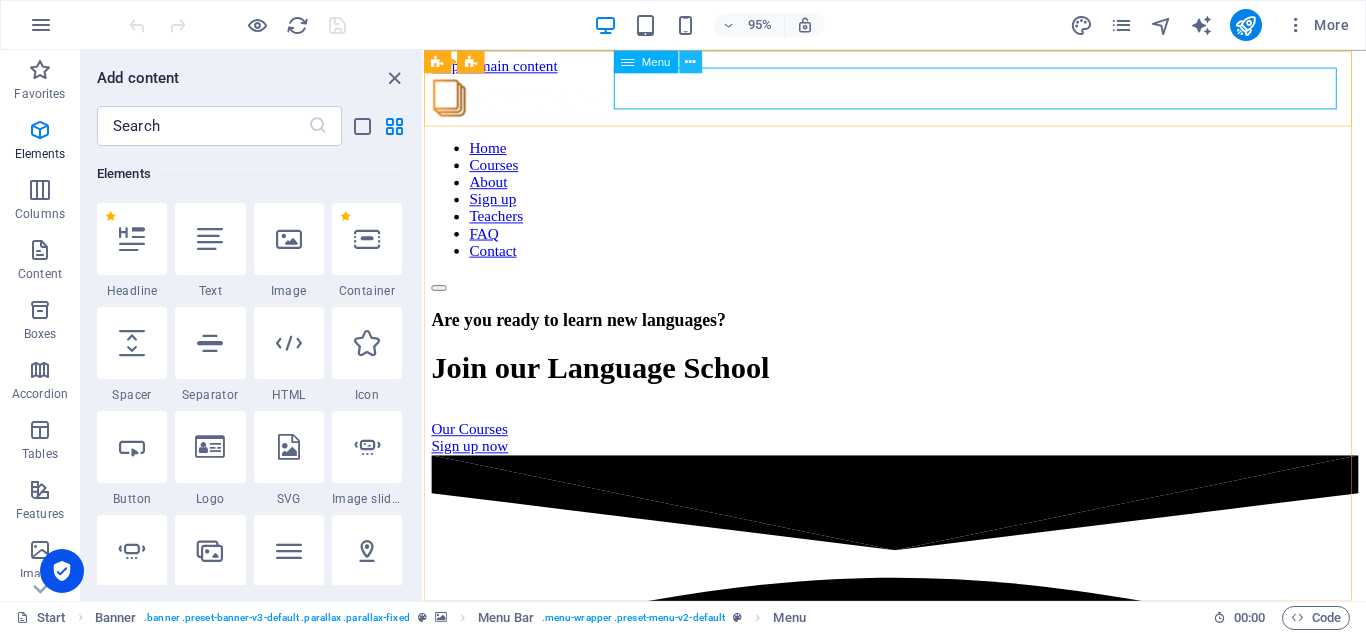 click at bounding box center (690, 61) 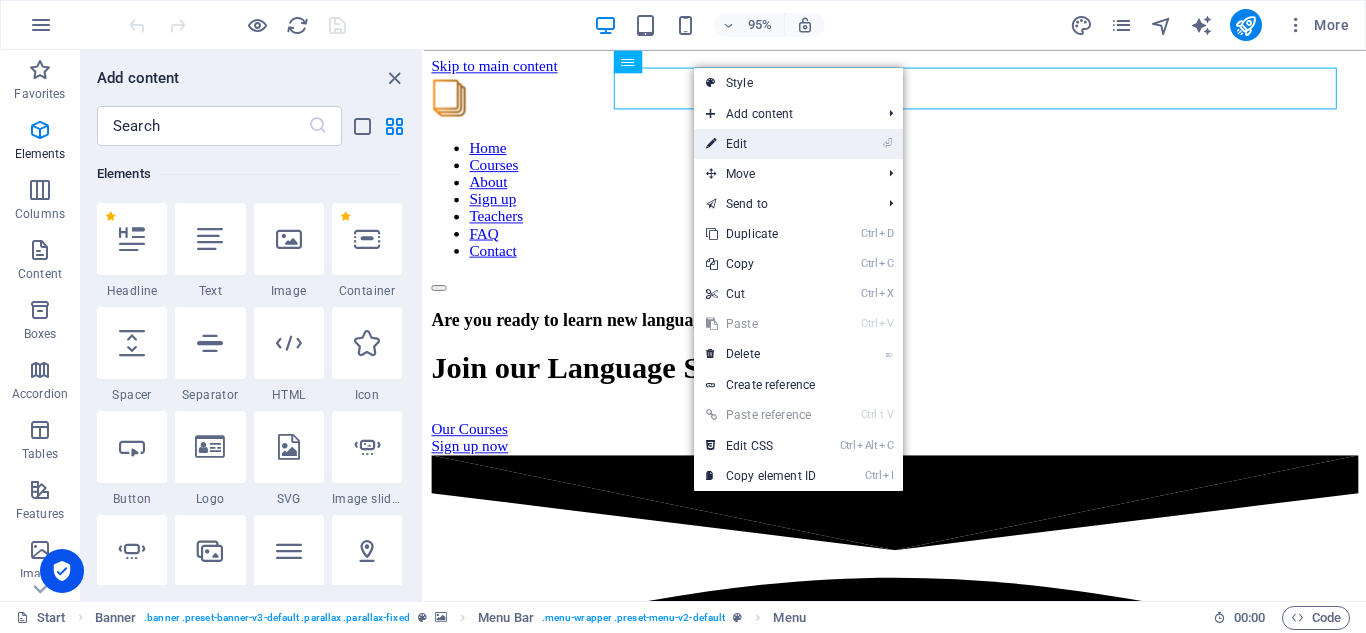 click on "⏎  Edit" at bounding box center (761, 144) 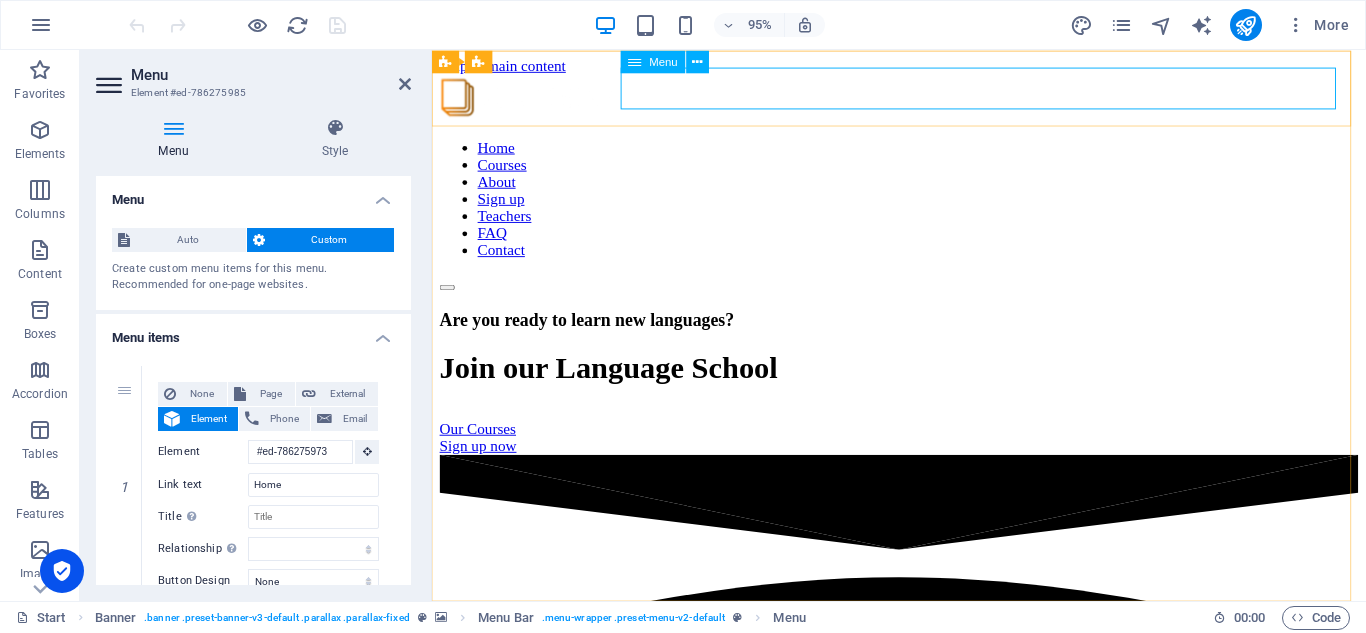 click on "Home Courses About Sign up Teachers FAQ Contact" at bounding box center (923, 207) 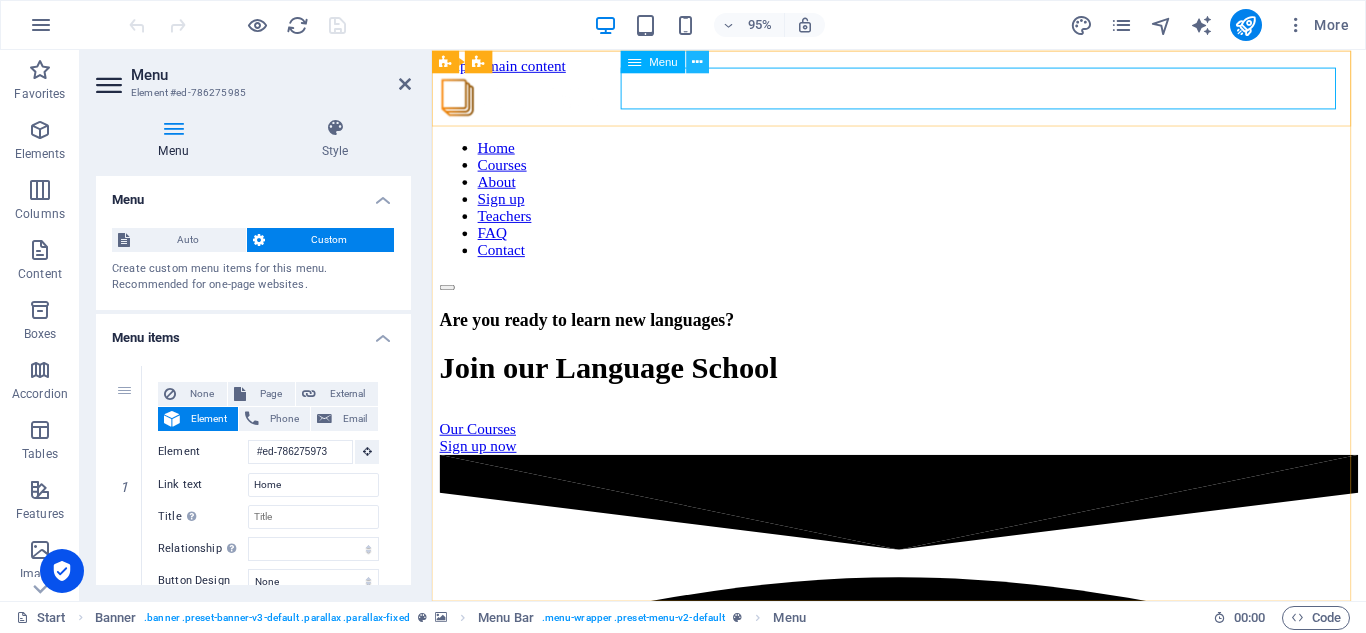 click at bounding box center [698, 61] 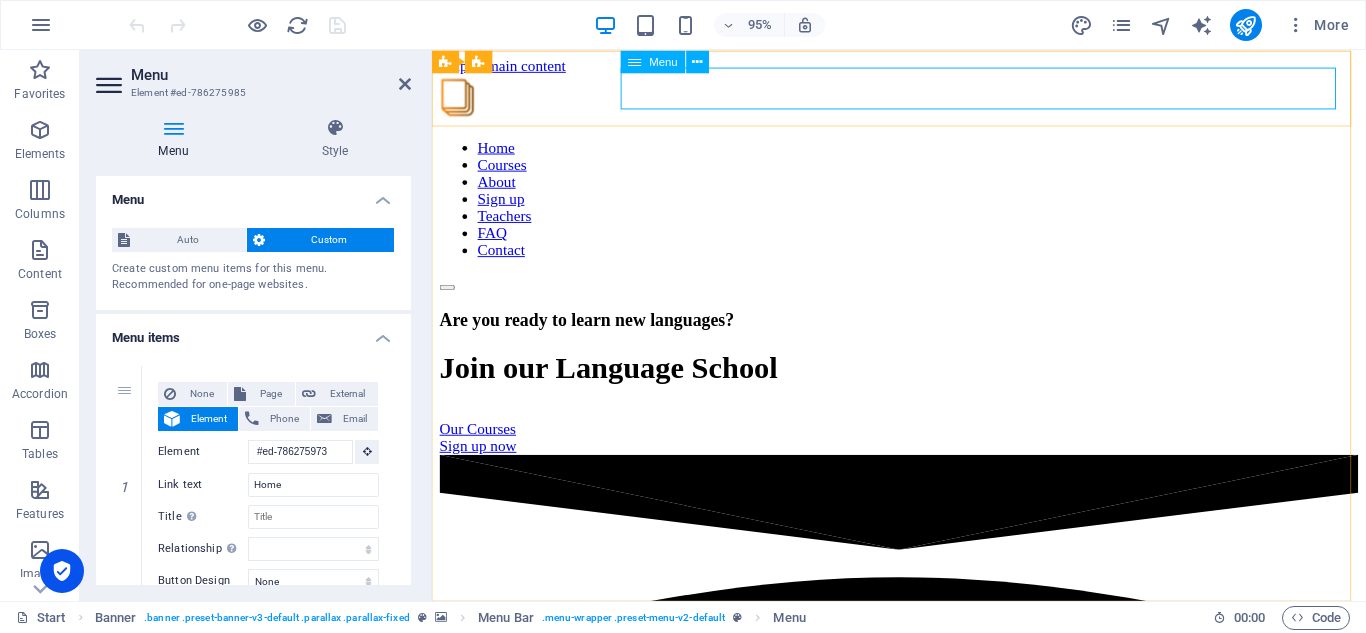 click on "Home Courses About Sign up Teachers FAQ Contact" at bounding box center (923, 207) 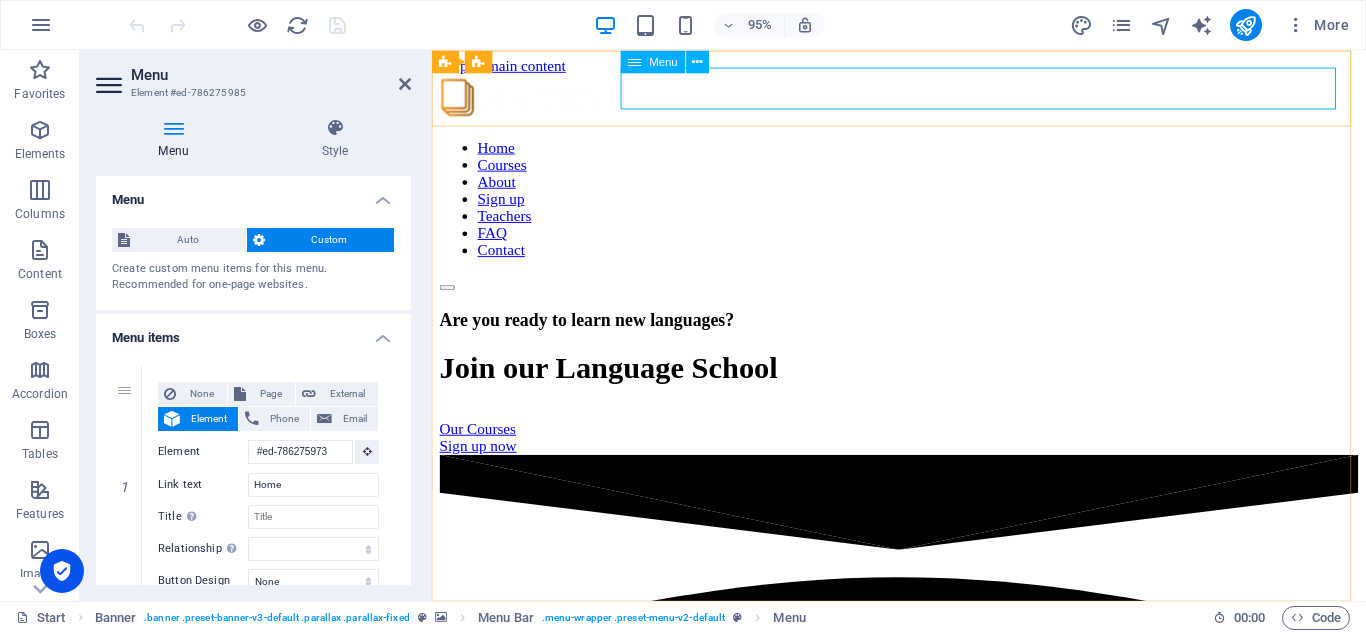 click at bounding box center (635, 61) 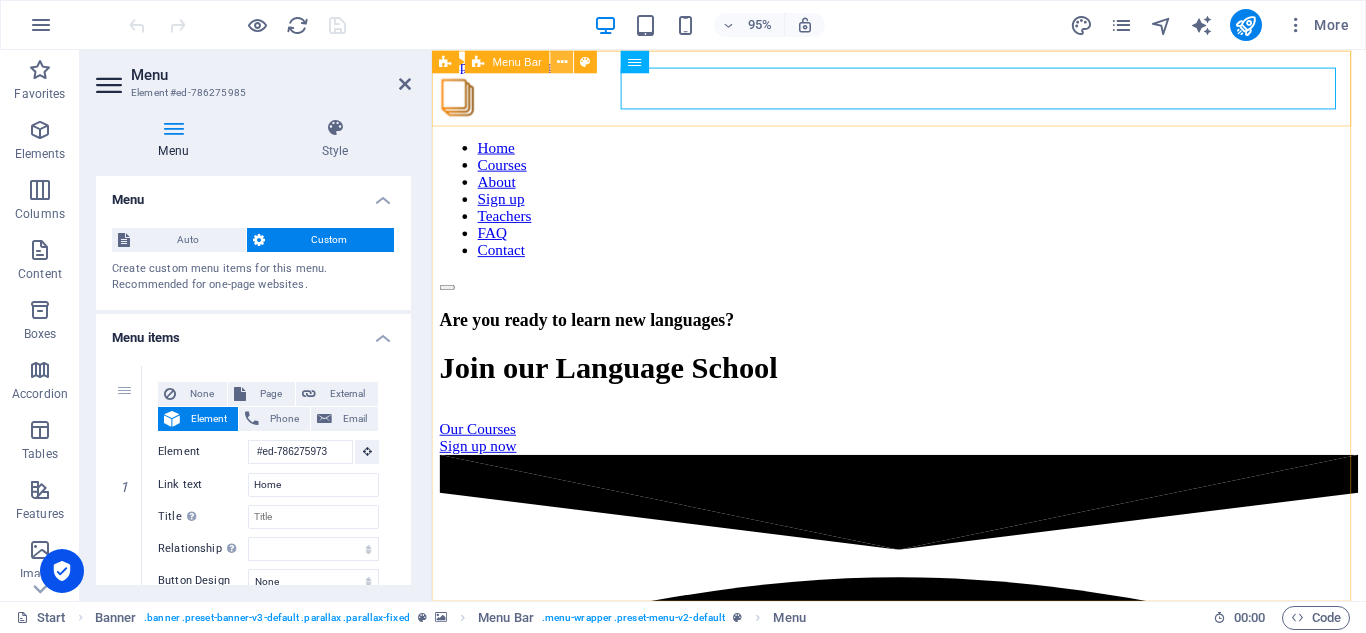 click at bounding box center (562, 61) 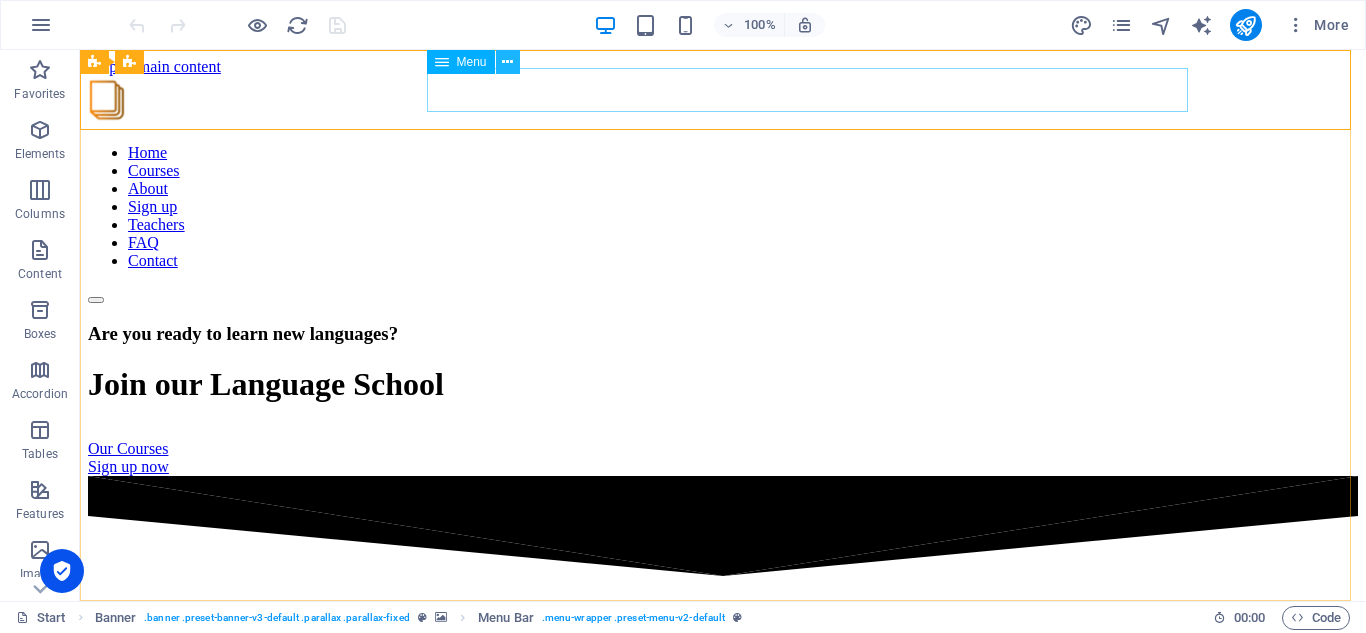 click at bounding box center [507, 62] 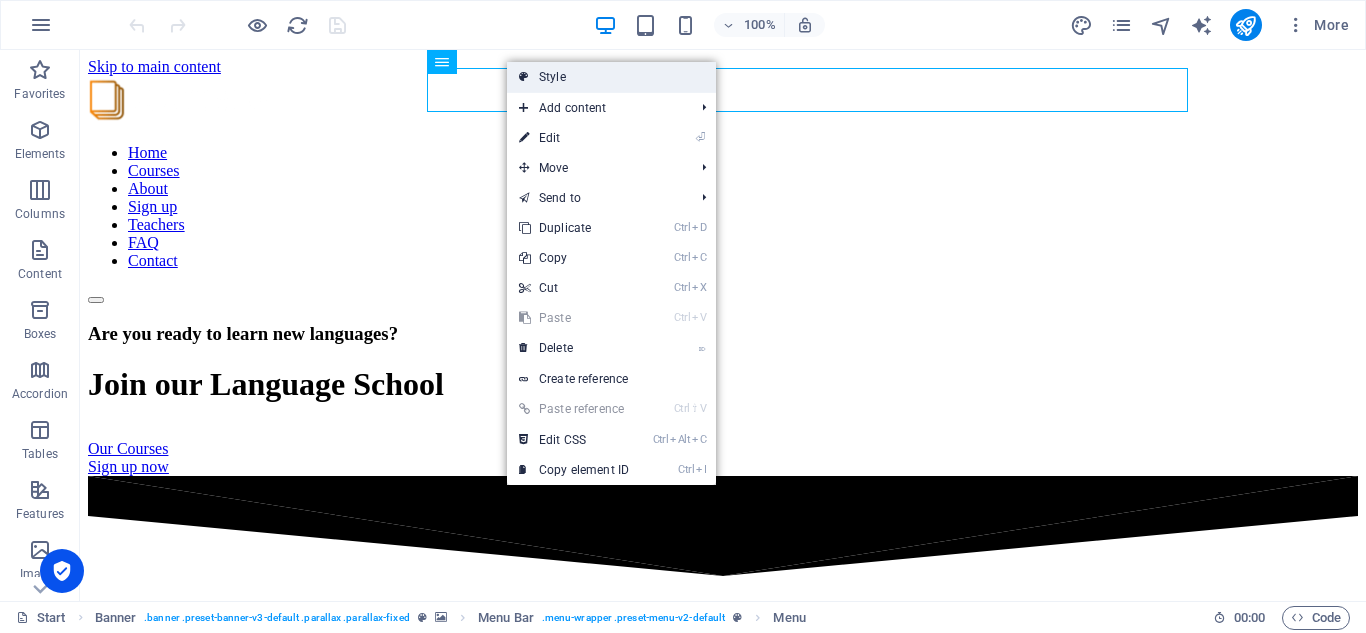 click on "Style" at bounding box center [611, 77] 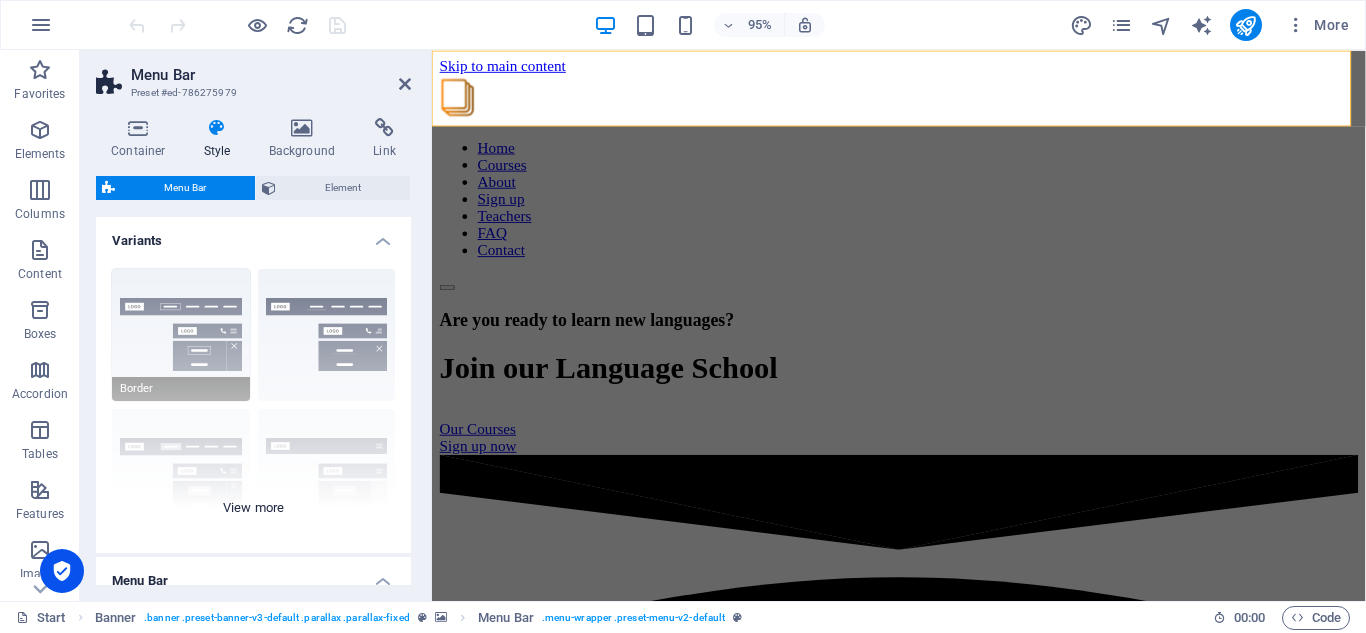 click on "Border Centered Default Fixed Loki Trigger Wide XXL" at bounding box center [253, 403] 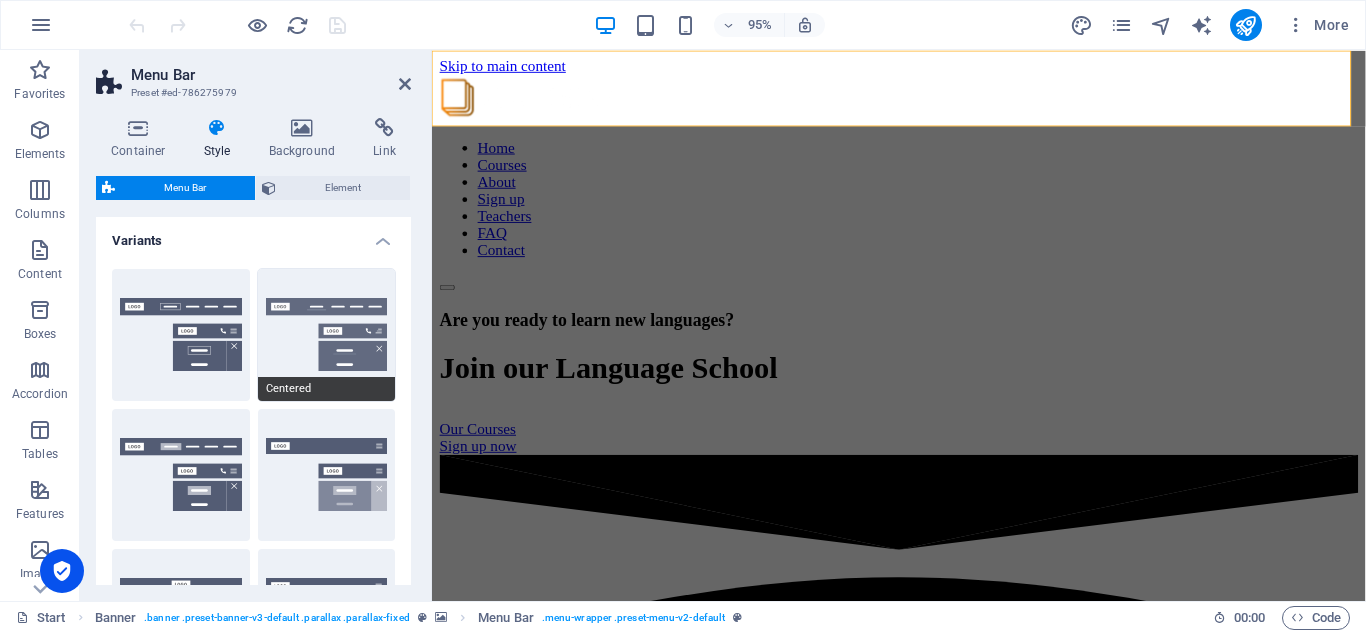 click on "Centered" at bounding box center (327, 335) 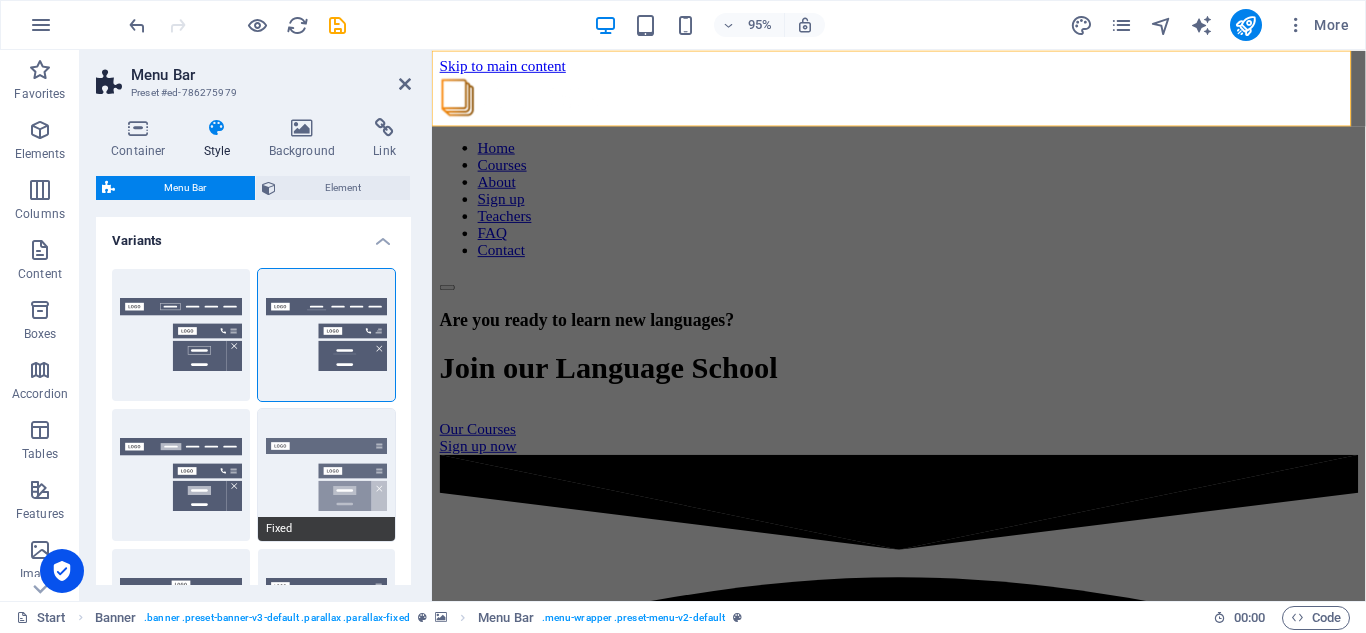 click on "Fixed" at bounding box center [327, 475] 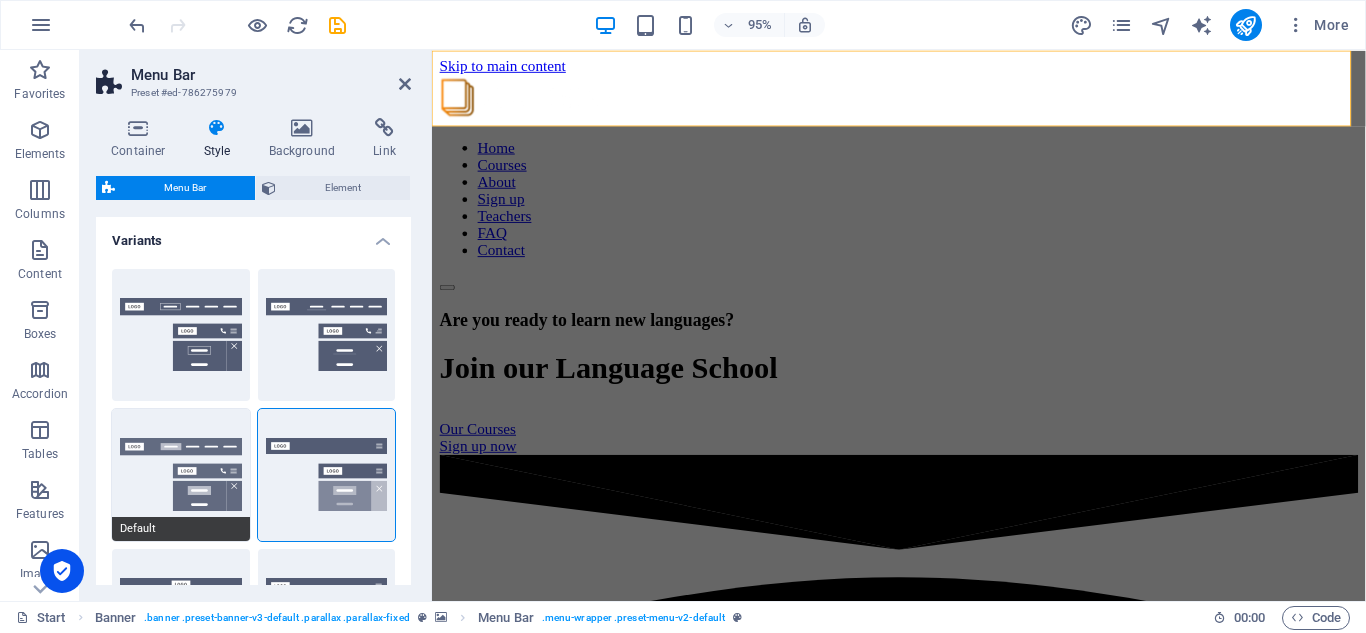 click on "Default" at bounding box center [181, 475] 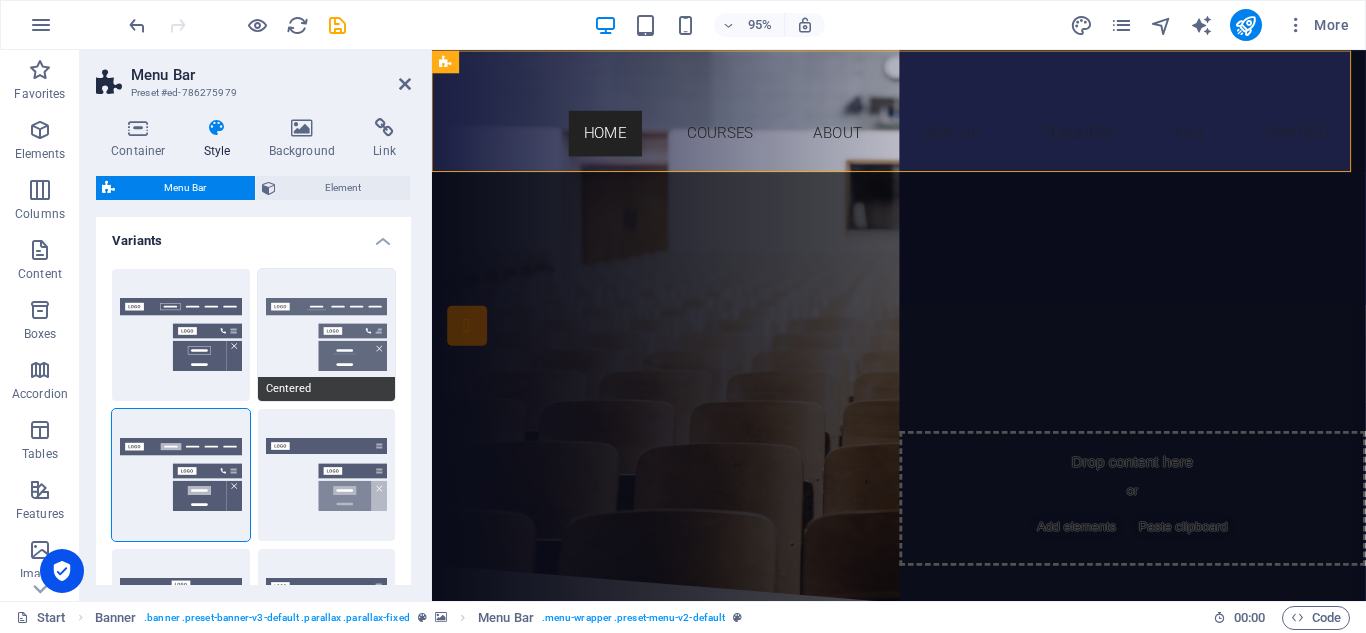 click on "Centered" at bounding box center [327, 335] 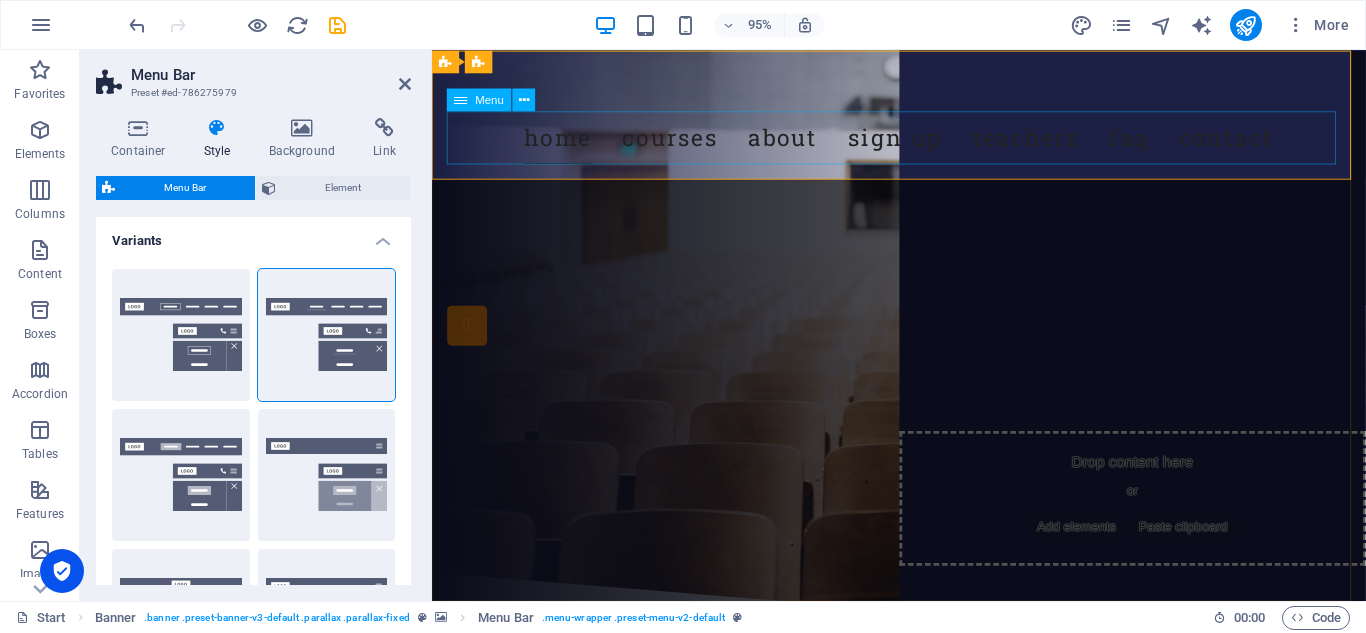 click on "Home Courses About Sign up Teachers FAQ Contact" at bounding box center [924, 142] 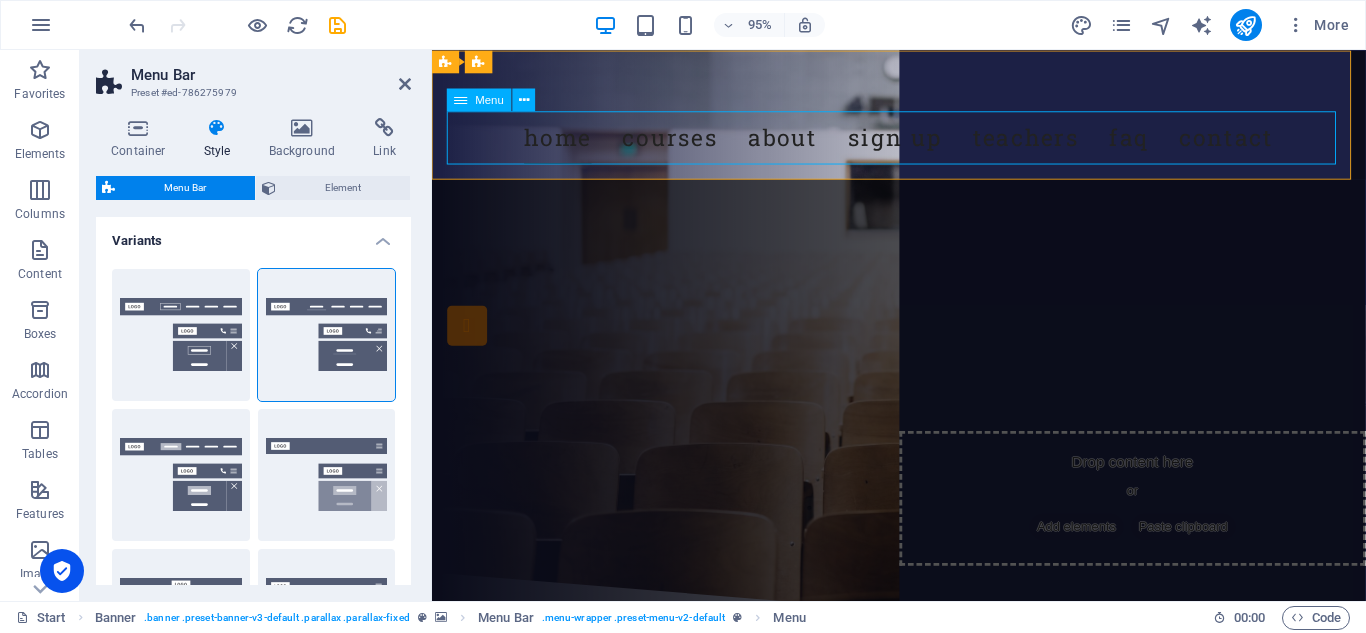 click on "Home Courses About Sign up Teachers FAQ Contact" at bounding box center (924, 142) 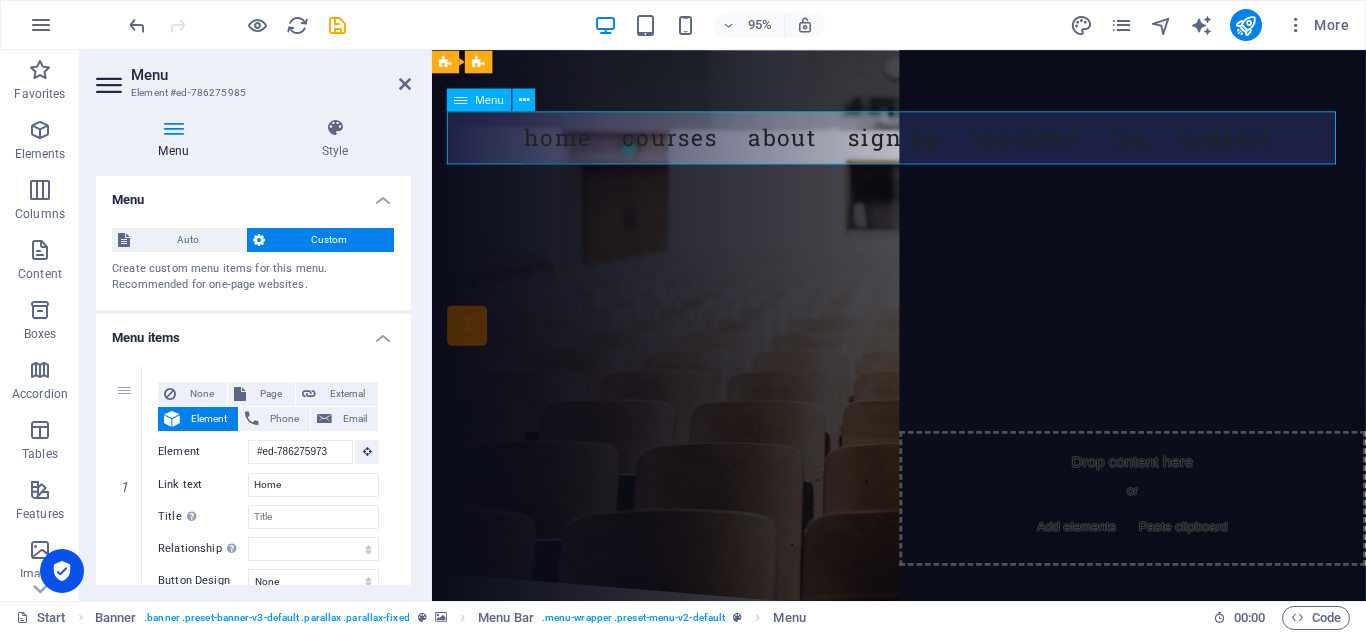click on "Home Courses About Sign up Teachers FAQ Contact" at bounding box center (924, 142) 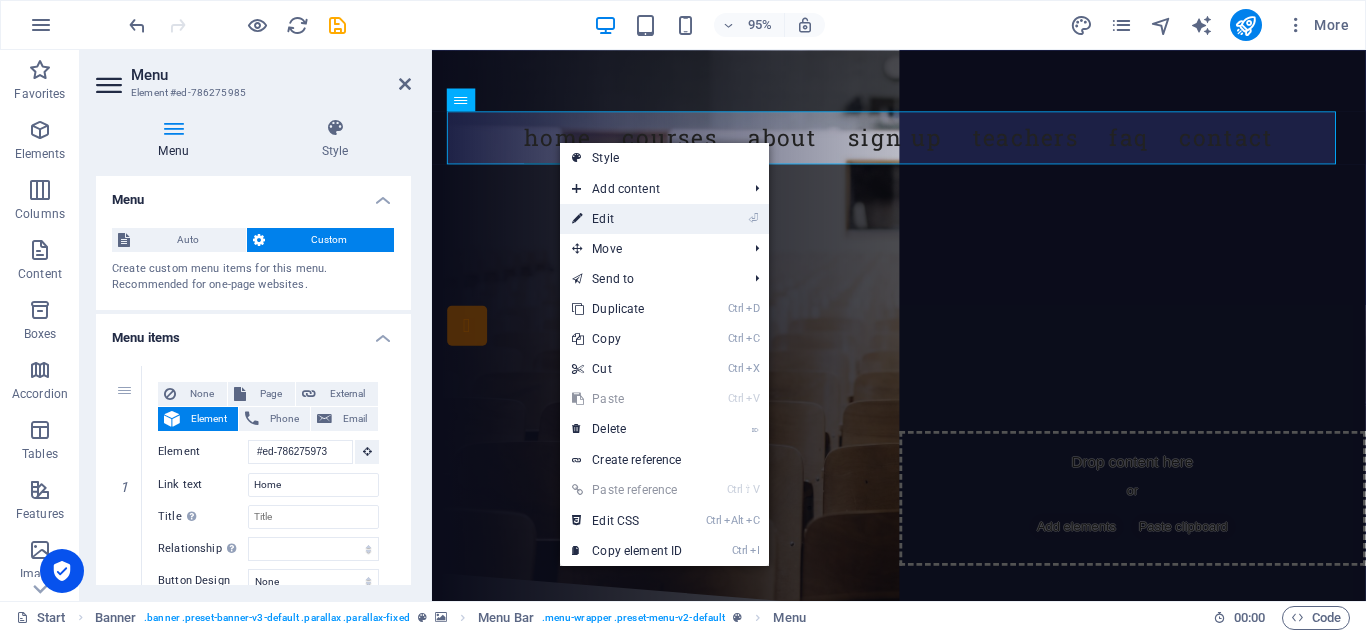 click on "⏎  Edit" at bounding box center [627, 219] 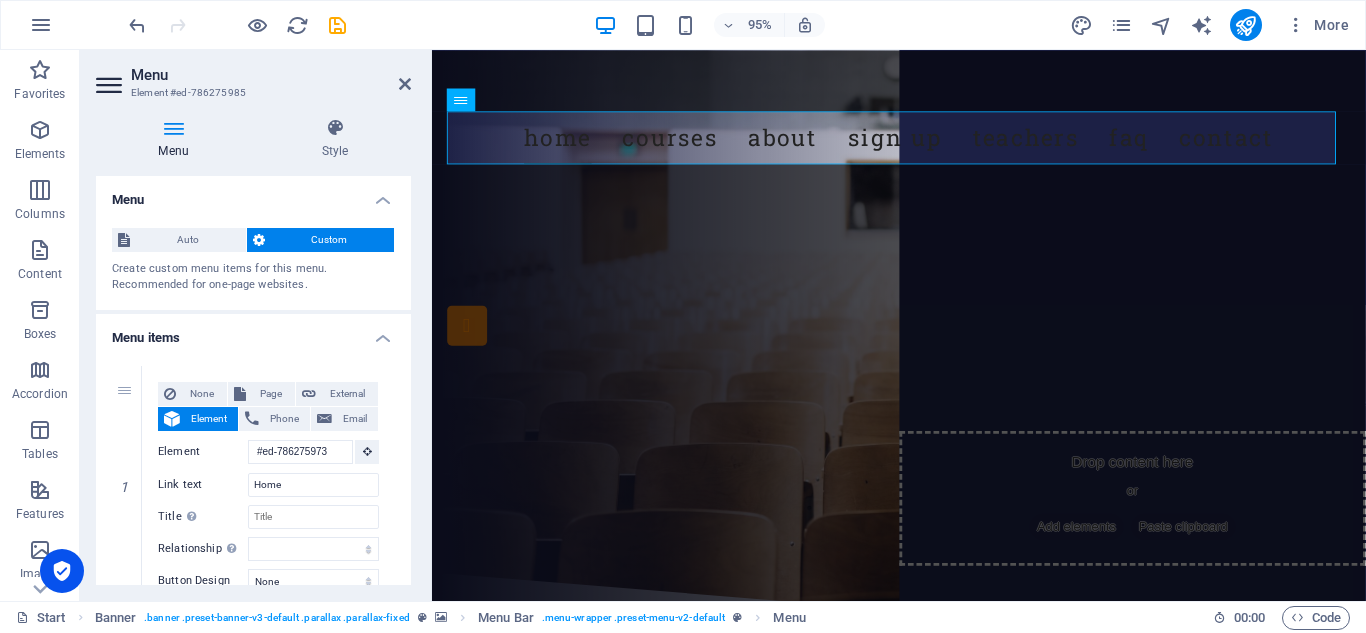 click on "Custom" at bounding box center (330, 240) 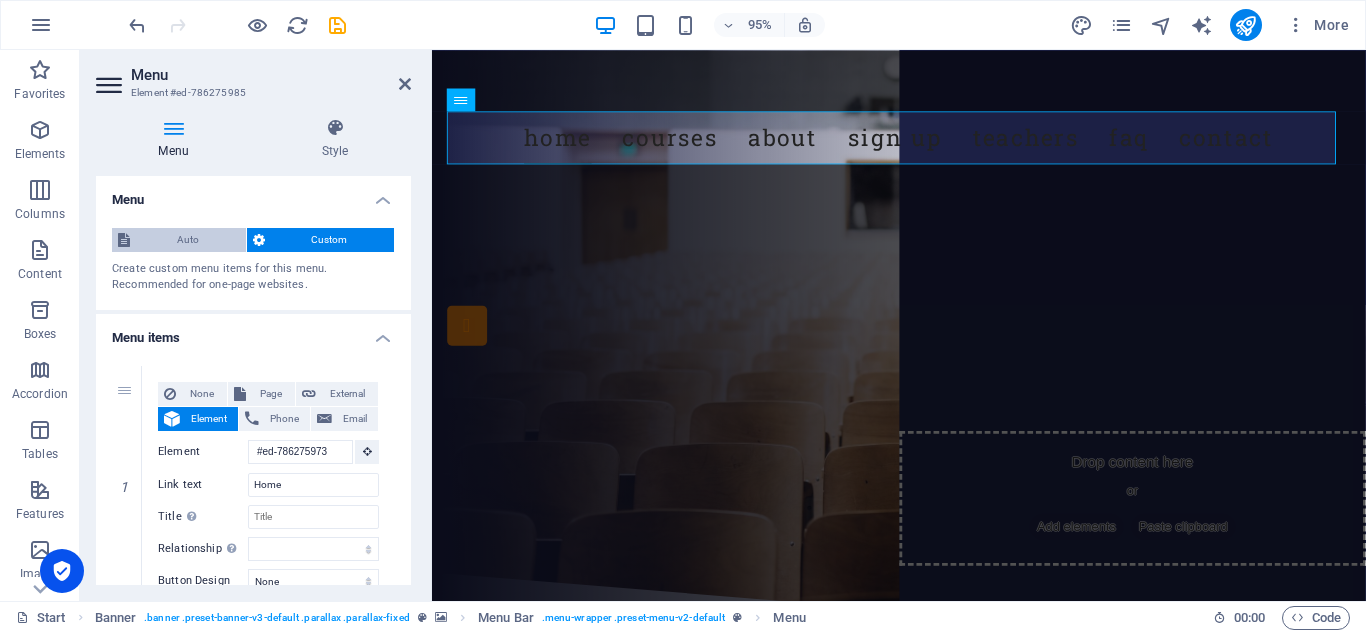 click on "Auto" at bounding box center [188, 240] 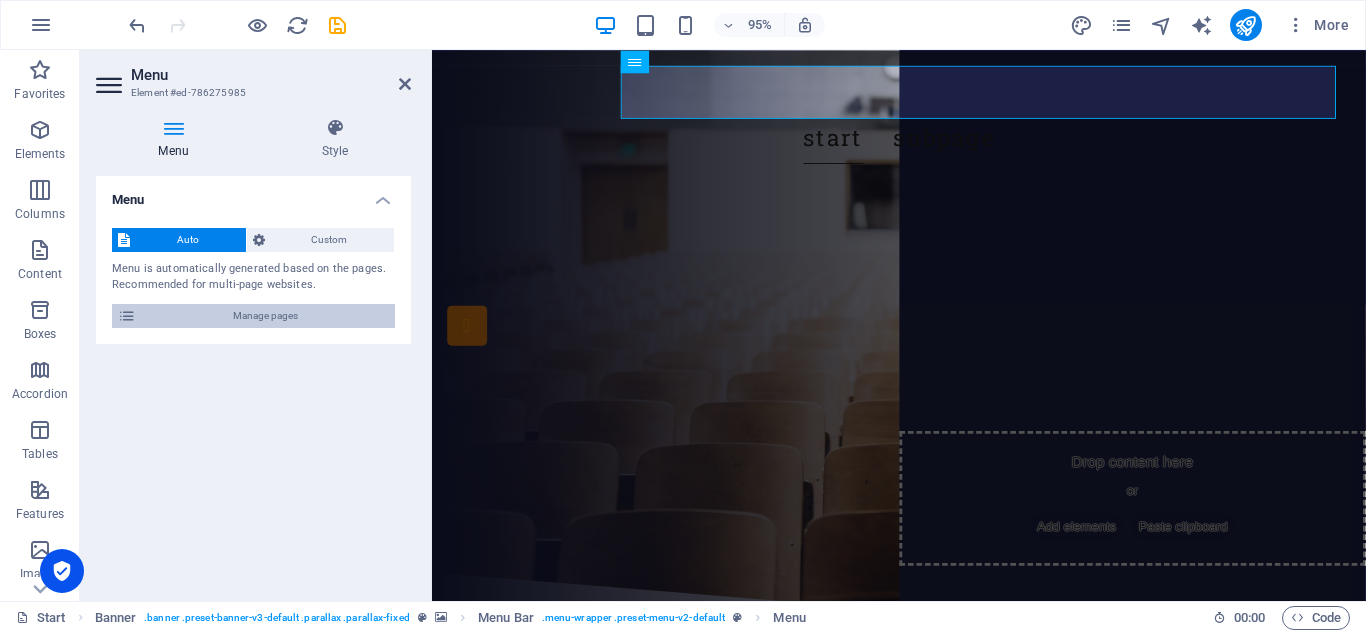 click on "Manage pages" at bounding box center (265, 316) 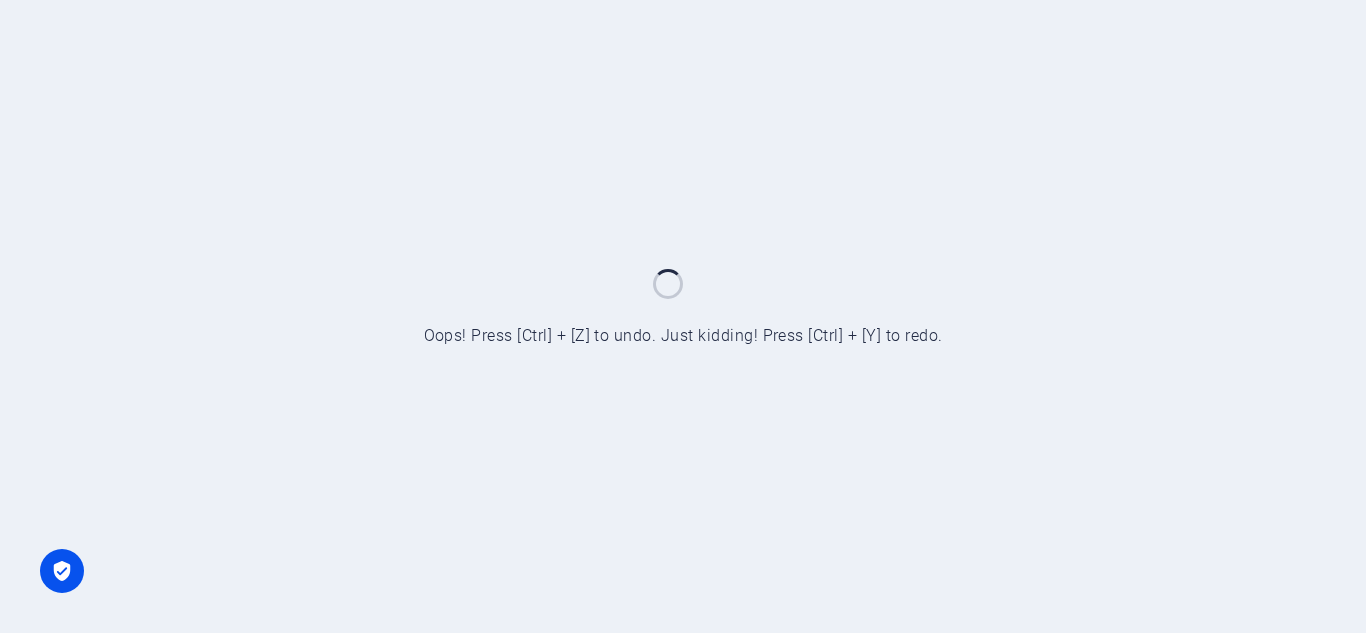scroll, scrollTop: 0, scrollLeft: 0, axis: both 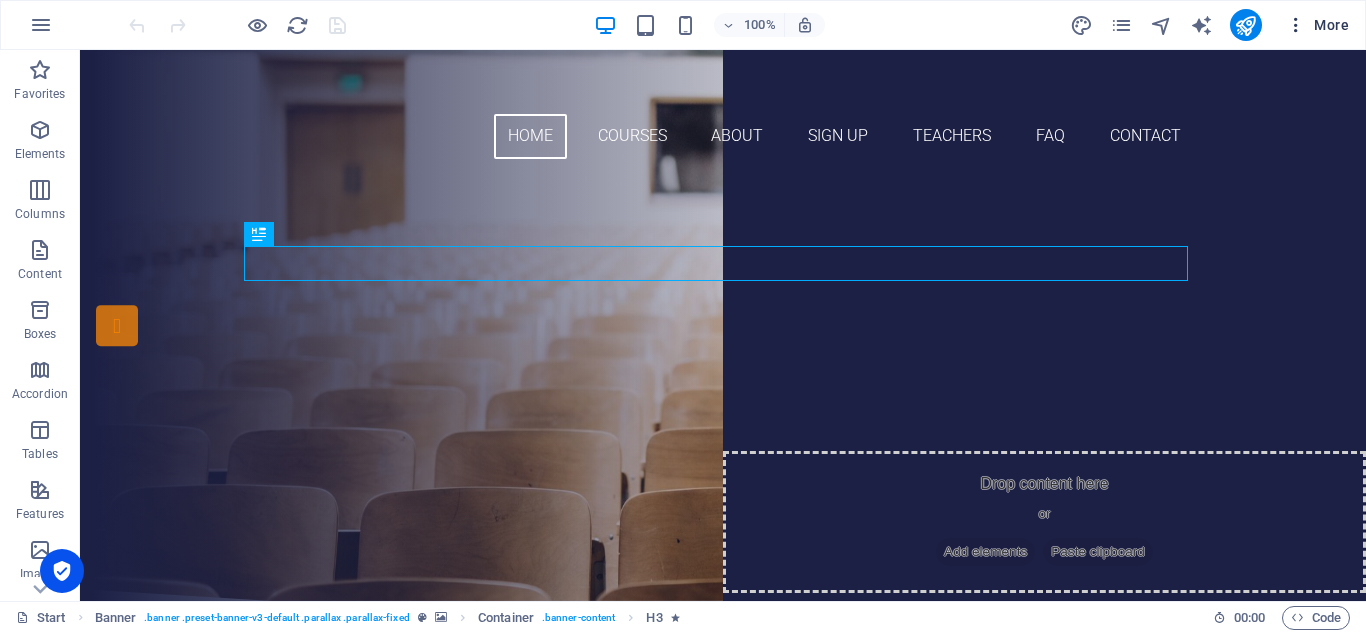 click at bounding box center [1296, 25] 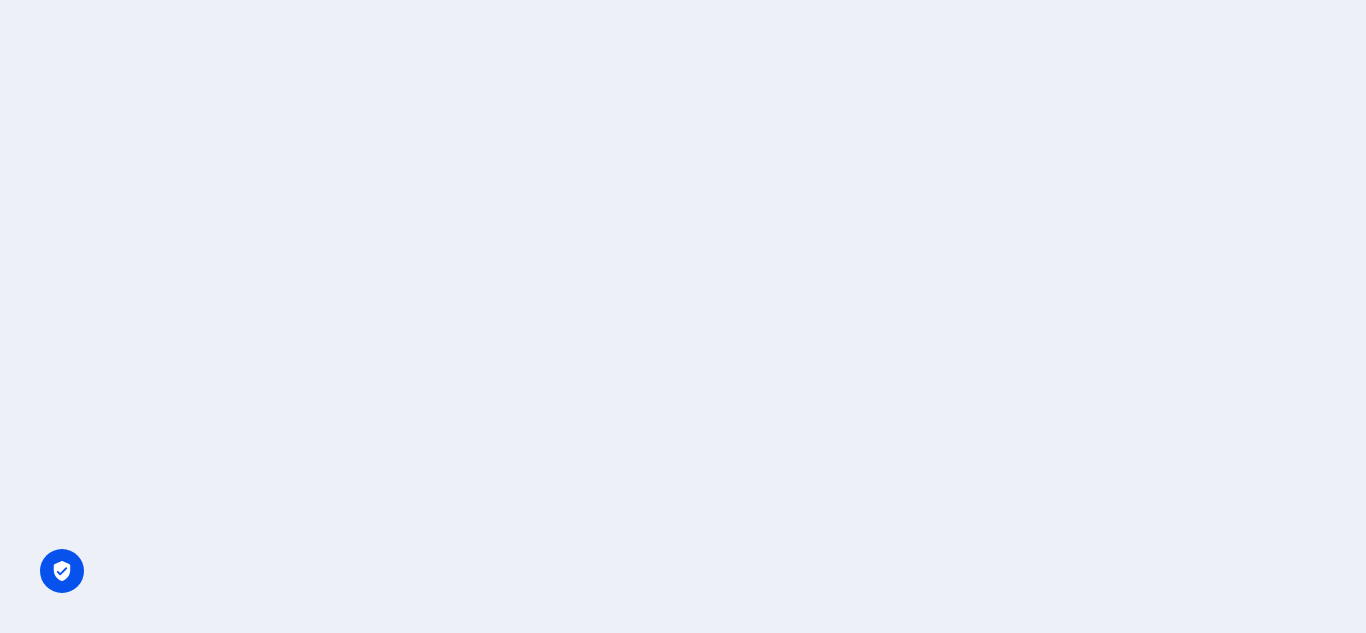 scroll, scrollTop: 0, scrollLeft: 0, axis: both 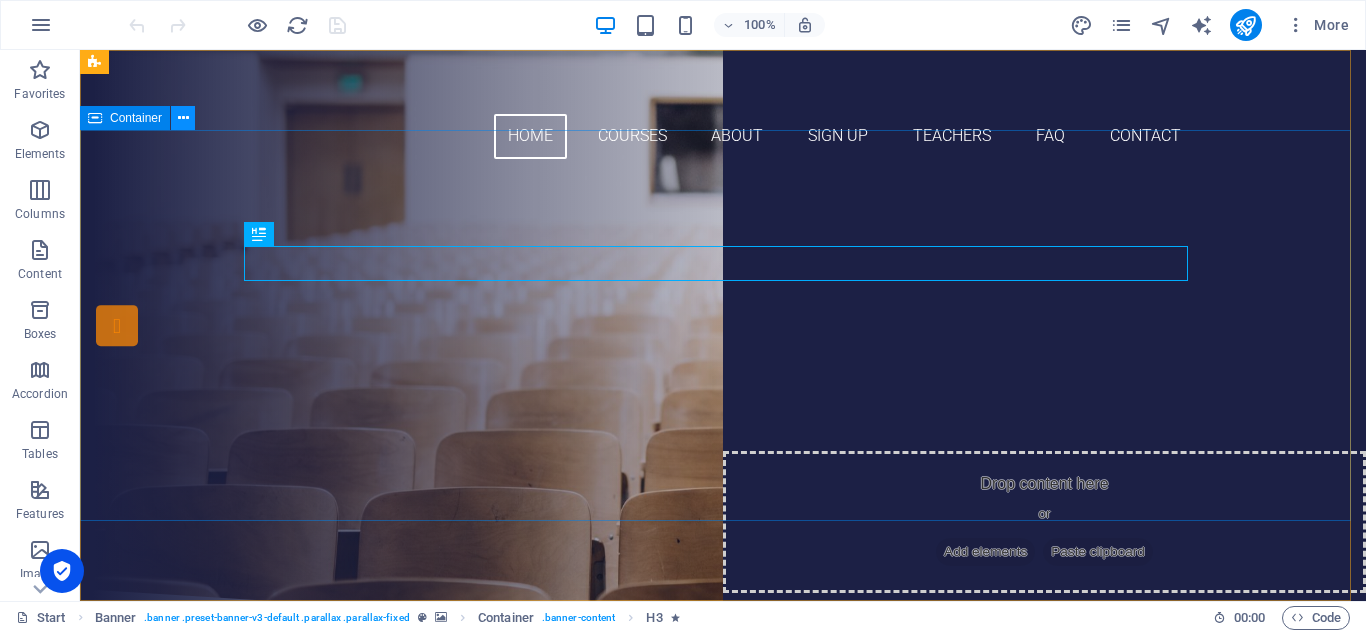 click at bounding box center (183, 118) 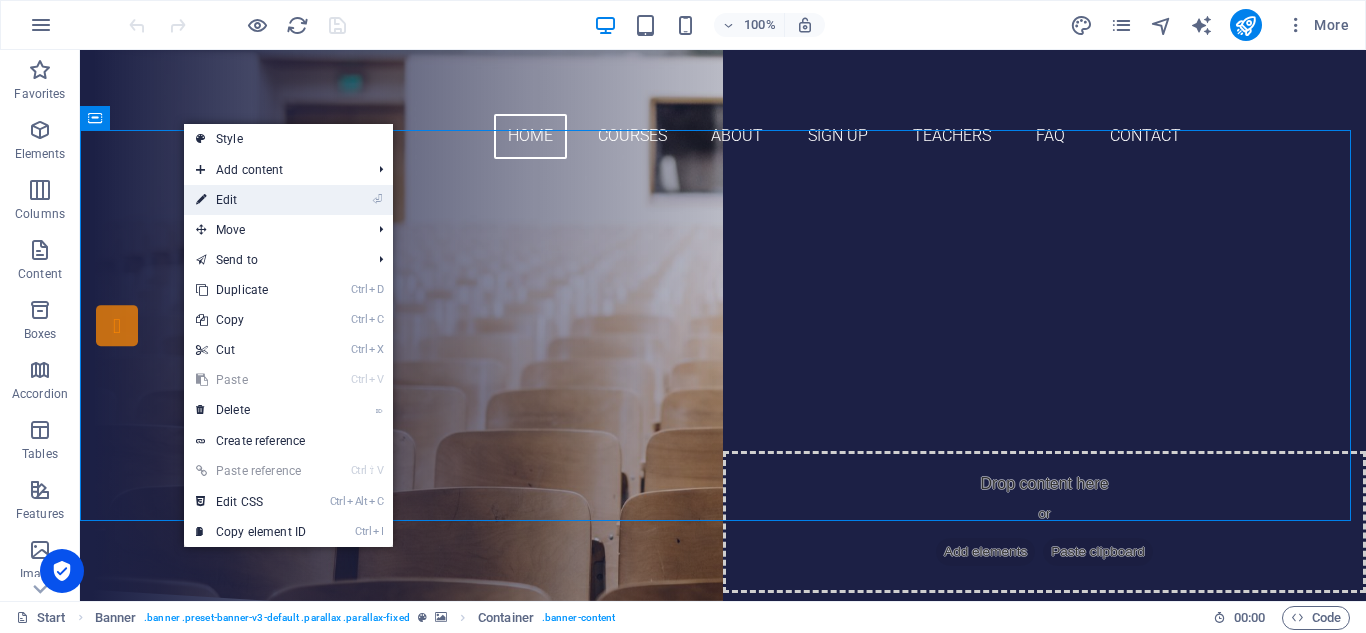 click on "⏎  Edit" at bounding box center [251, 200] 